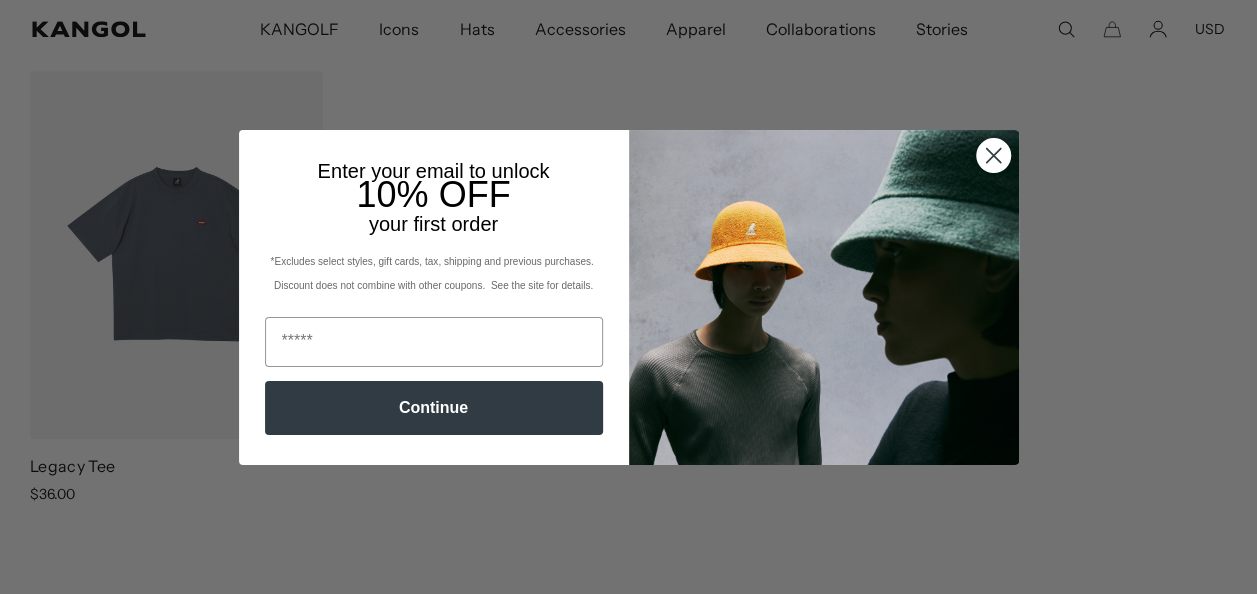 scroll, scrollTop: 1537, scrollLeft: 0, axis: vertical 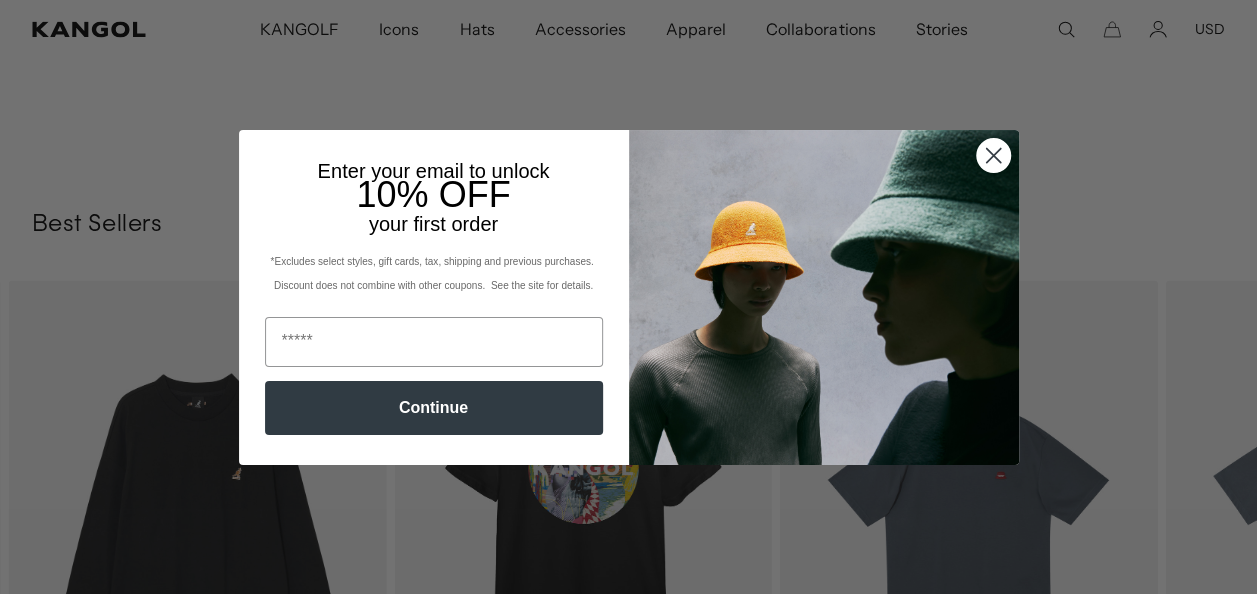 click 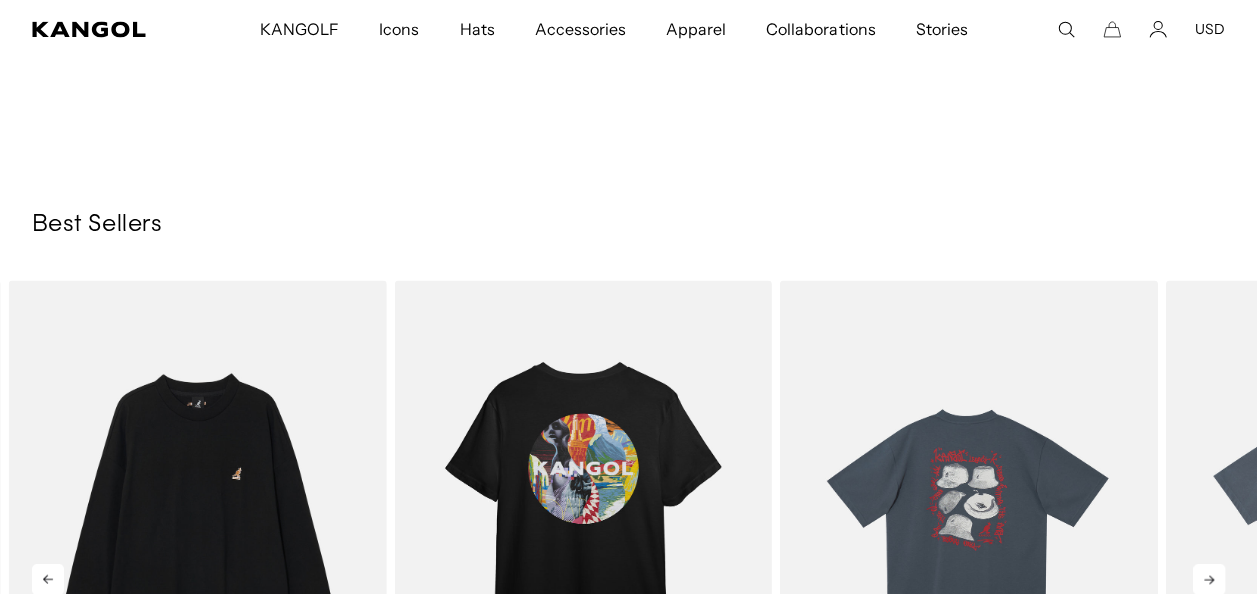 scroll, scrollTop: 0, scrollLeft: 0, axis: both 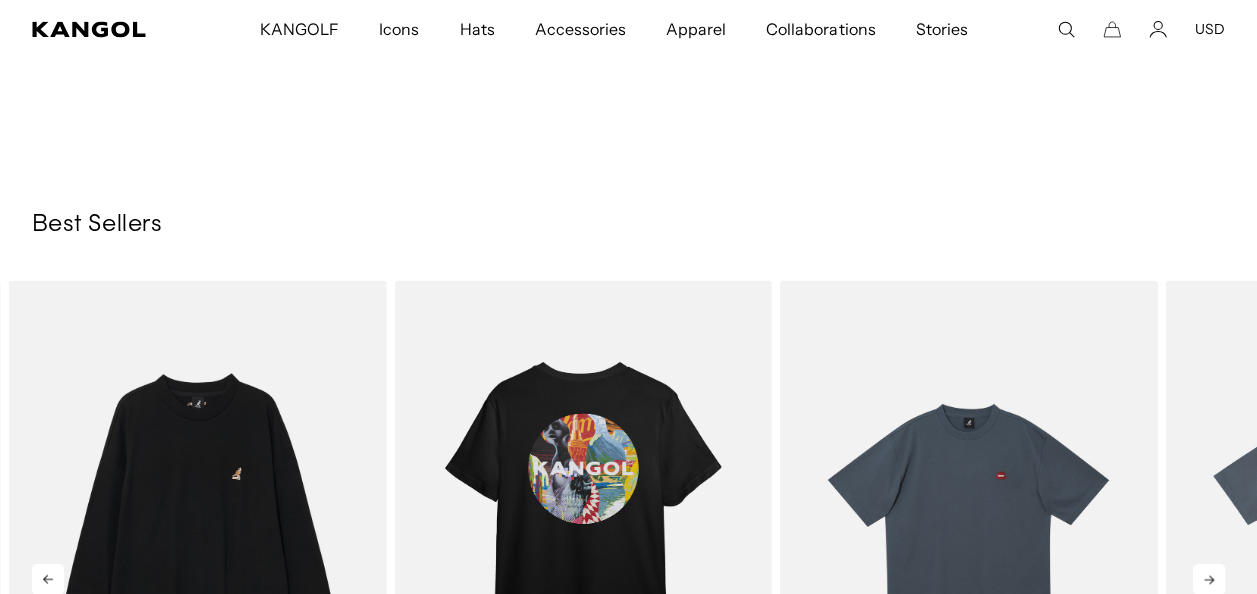 click 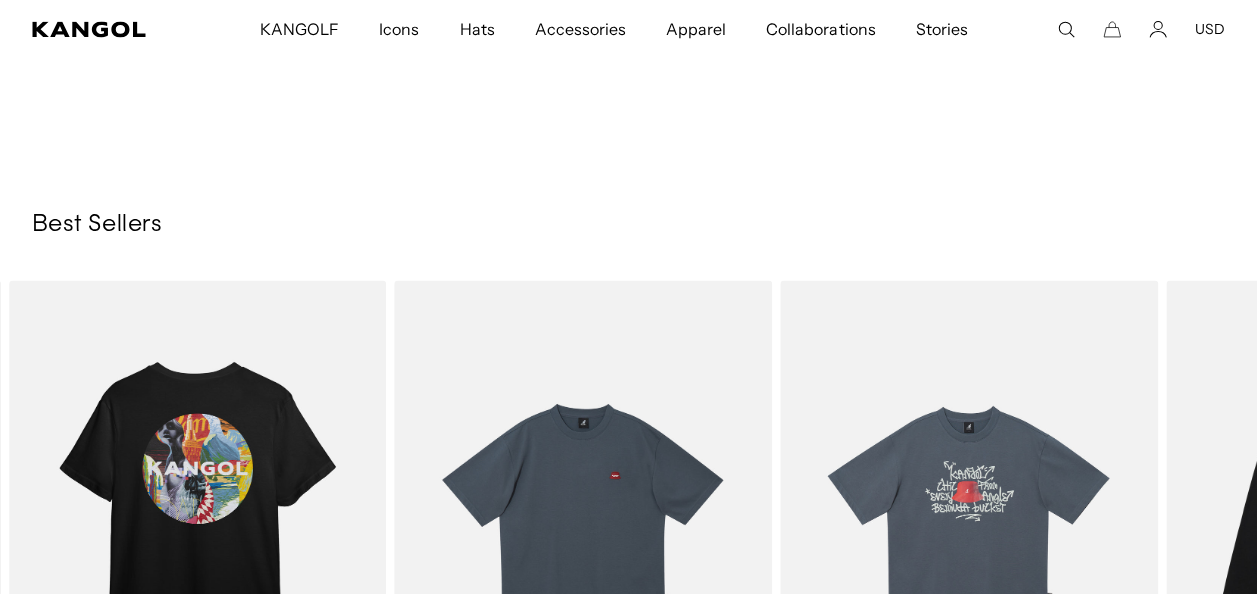 scroll, scrollTop: 0, scrollLeft: 0, axis: both 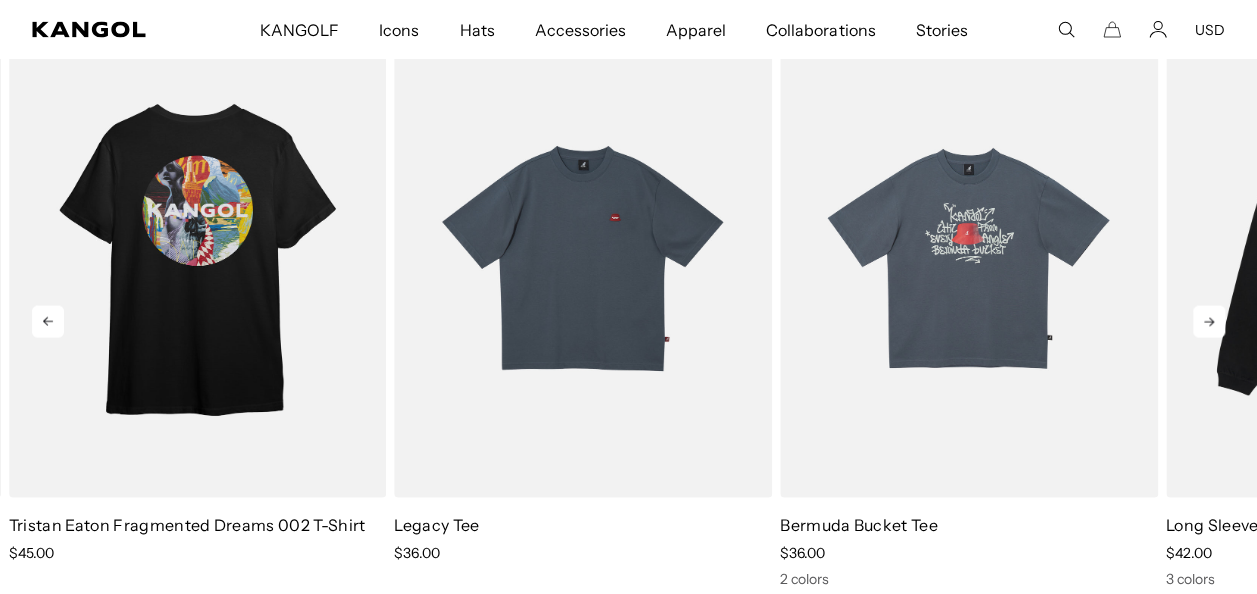 click 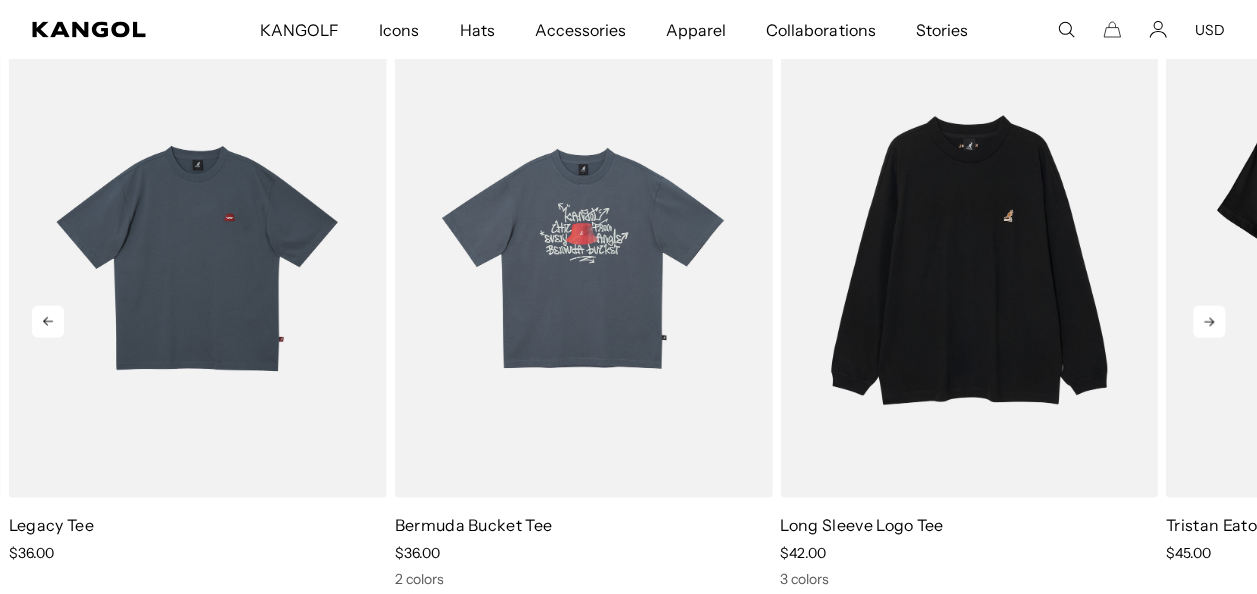 scroll, scrollTop: 0, scrollLeft: 412, axis: horizontal 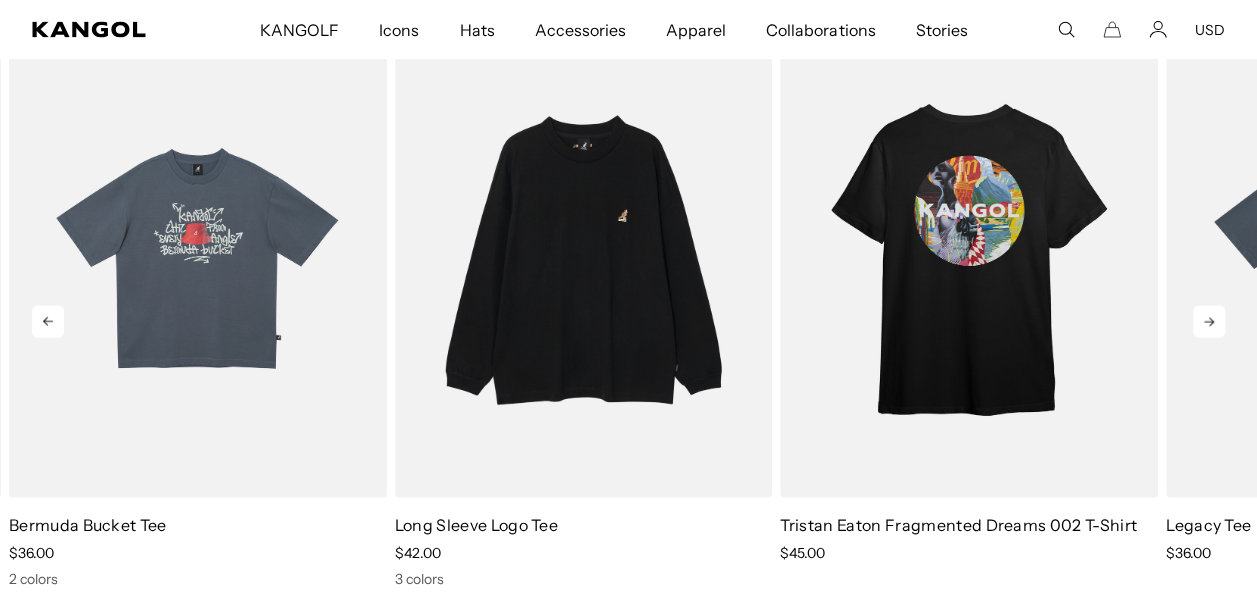 click 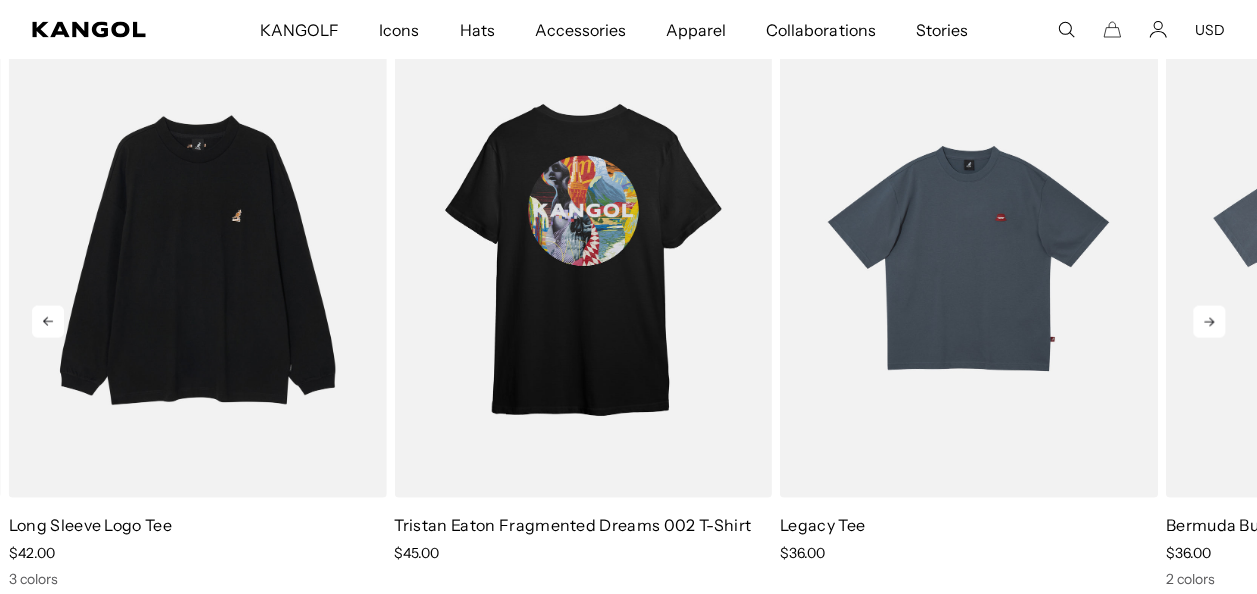 scroll, scrollTop: 0, scrollLeft: 0, axis: both 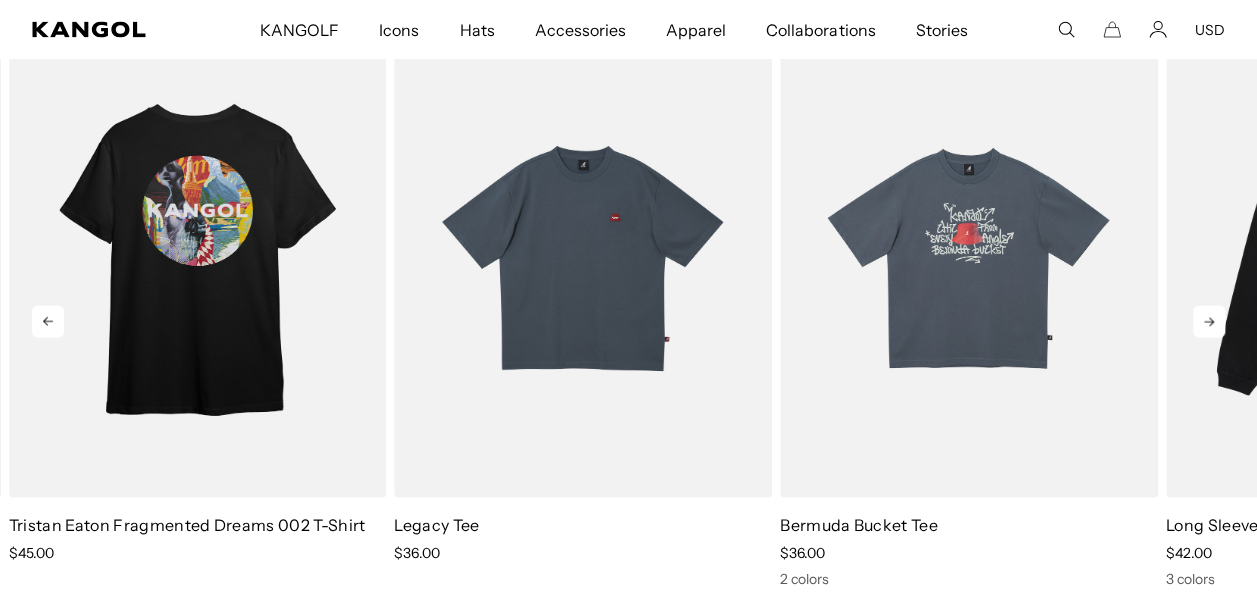 click 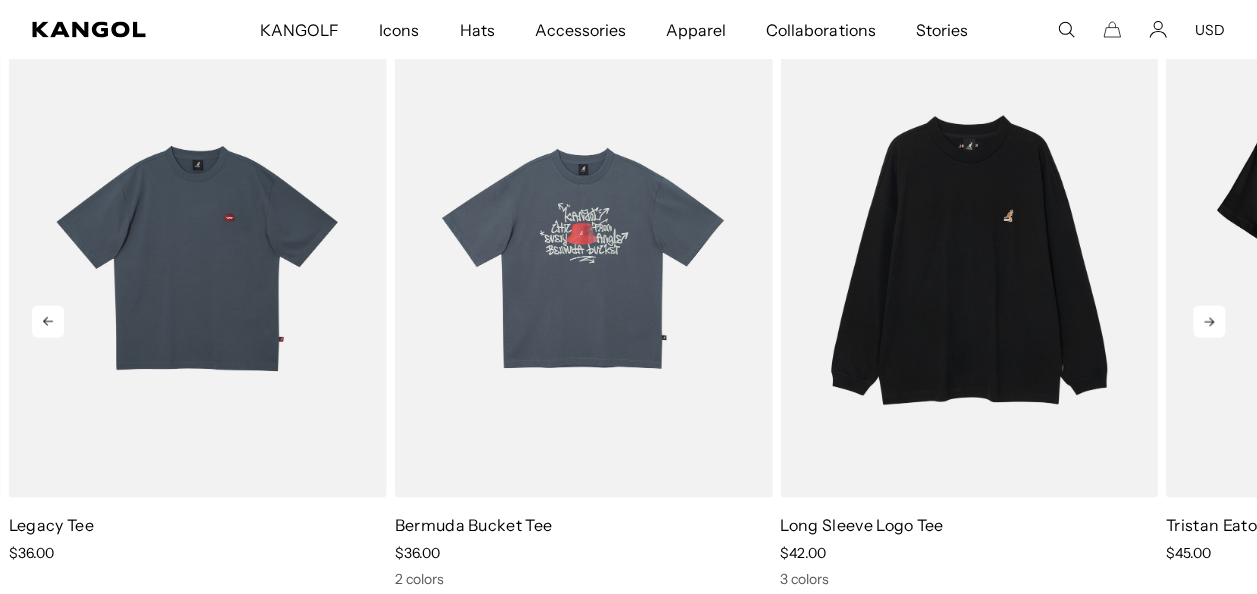 click 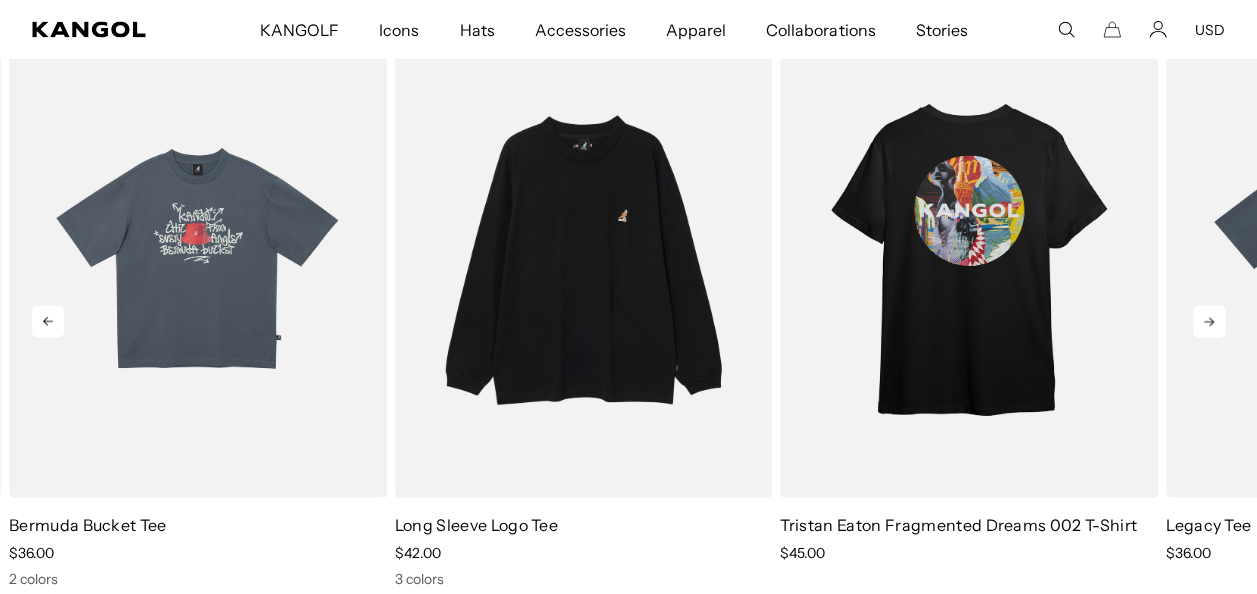 click 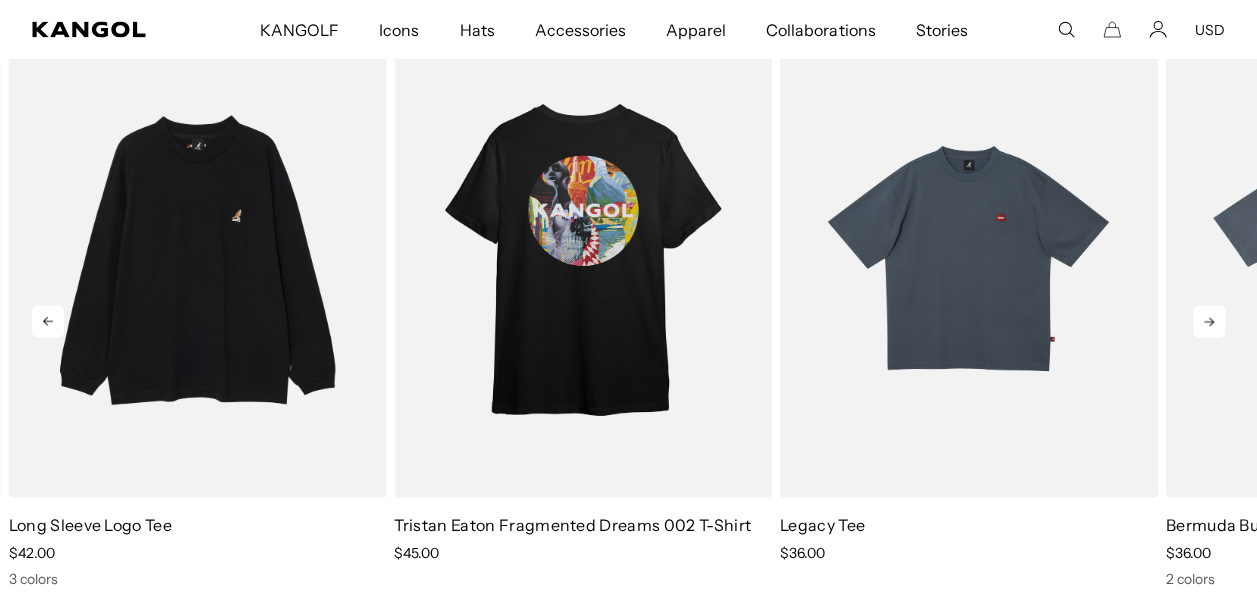scroll, scrollTop: 0, scrollLeft: 0, axis: both 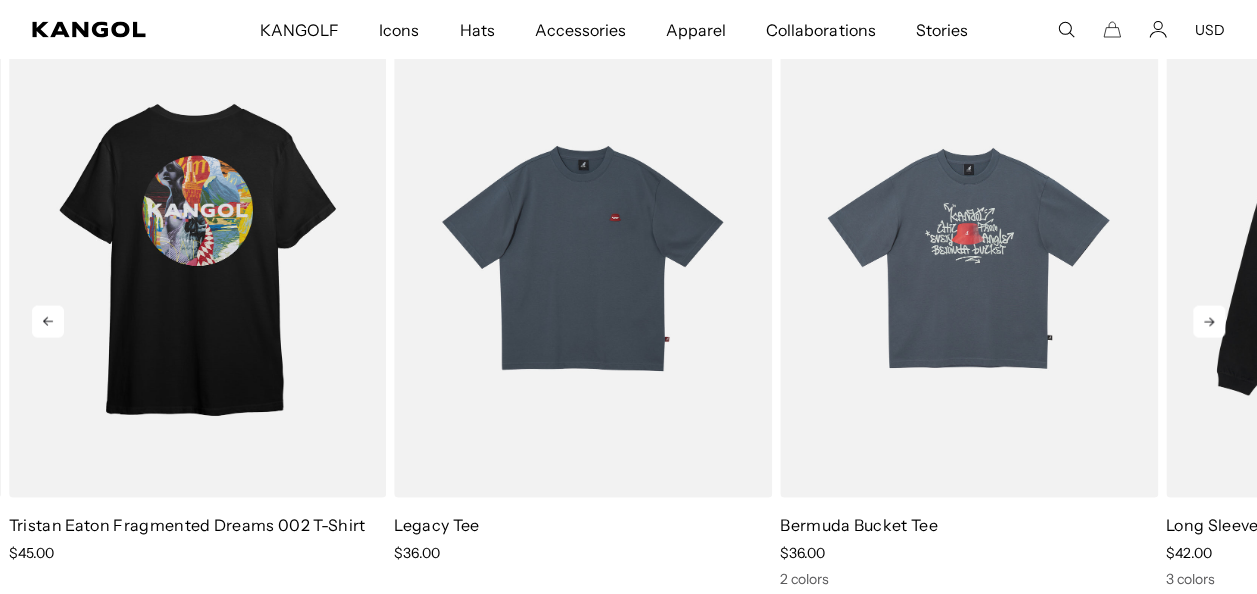 click 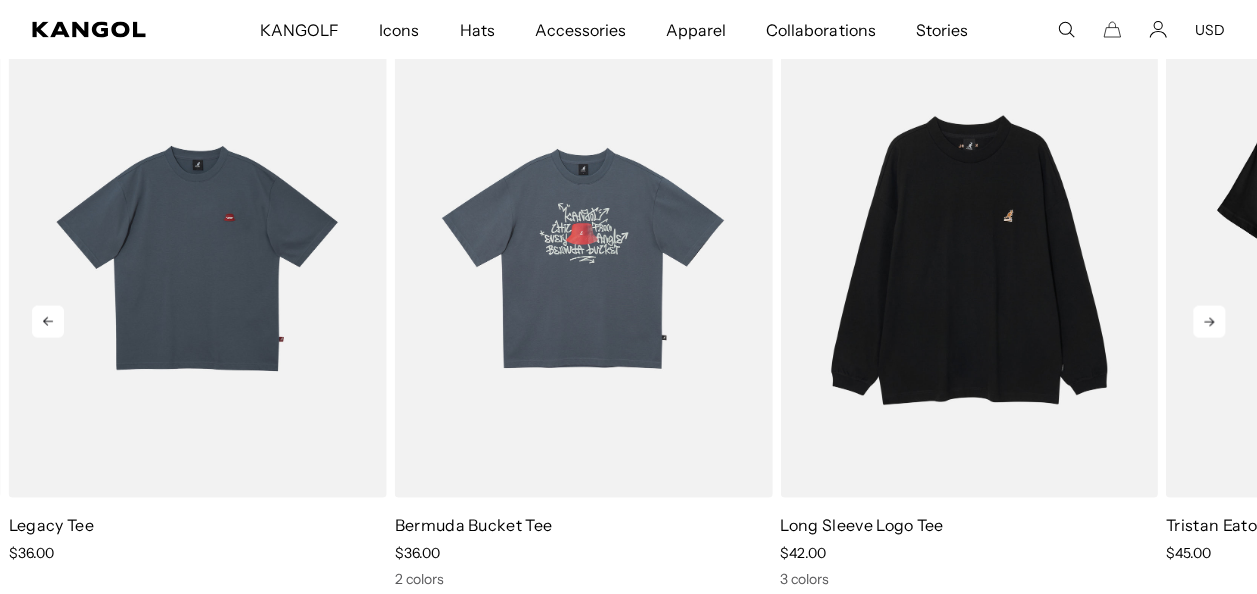 click 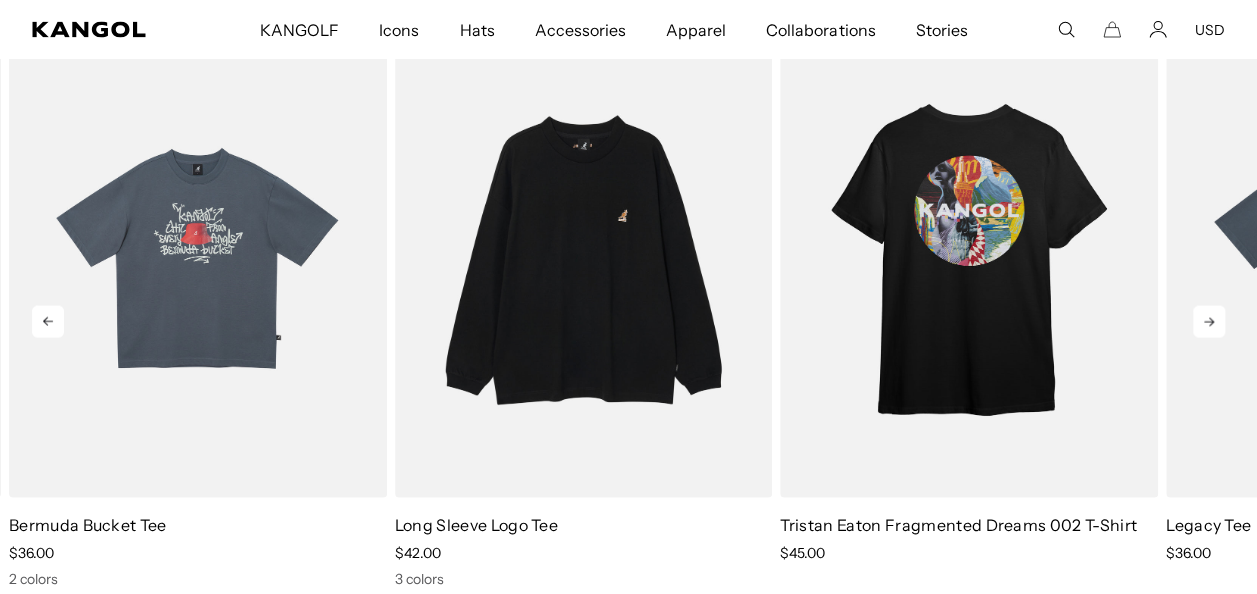 scroll, scrollTop: 0, scrollLeft: 412, axis: horizontal 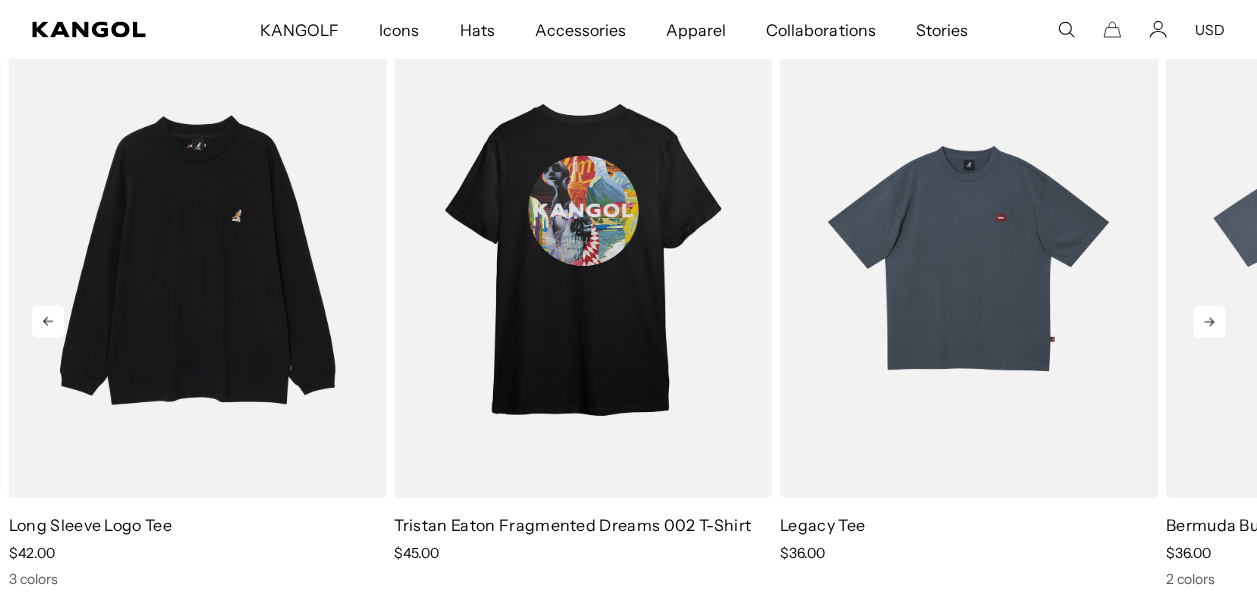 click 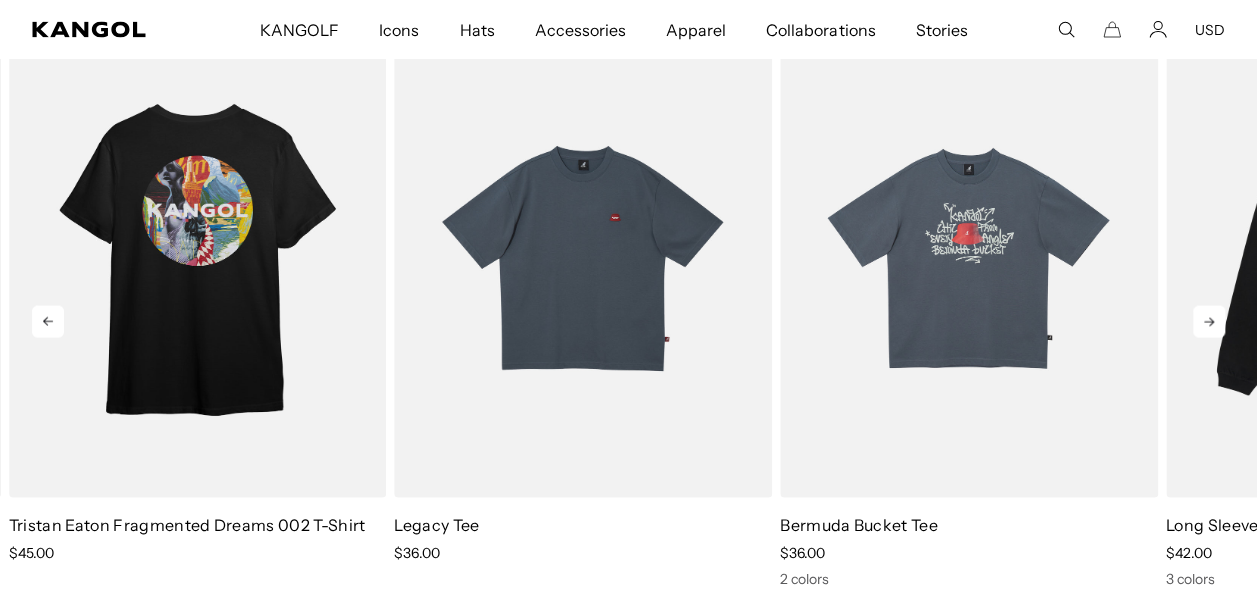 click 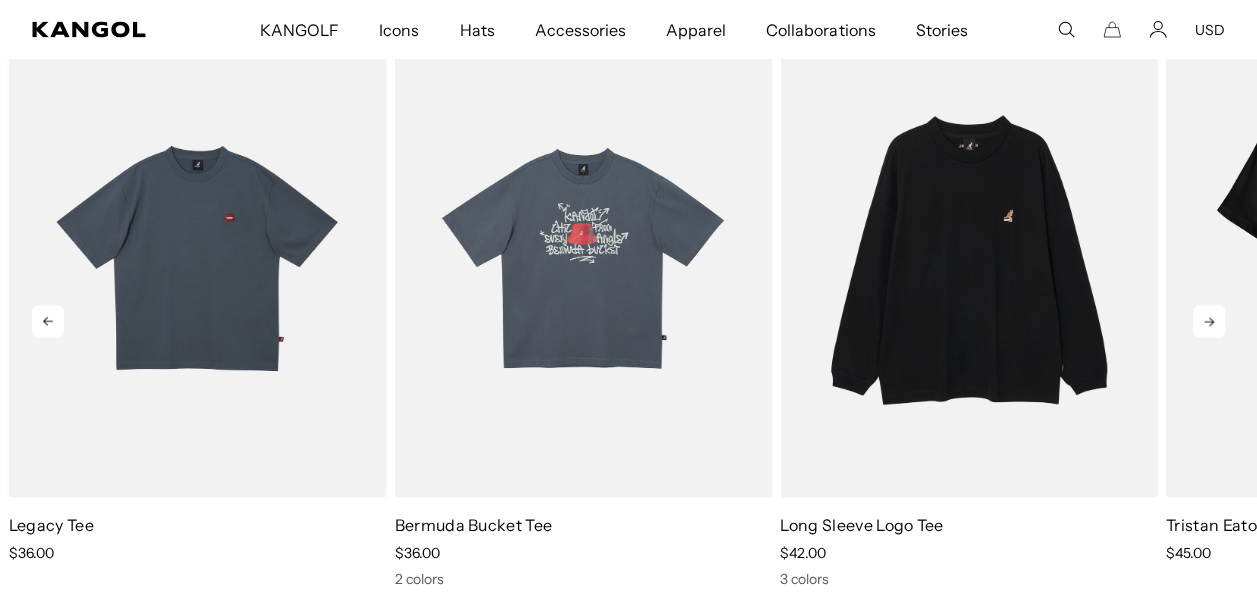 scroll, scrollTop: 0, scrollLeft: 0, axis: both 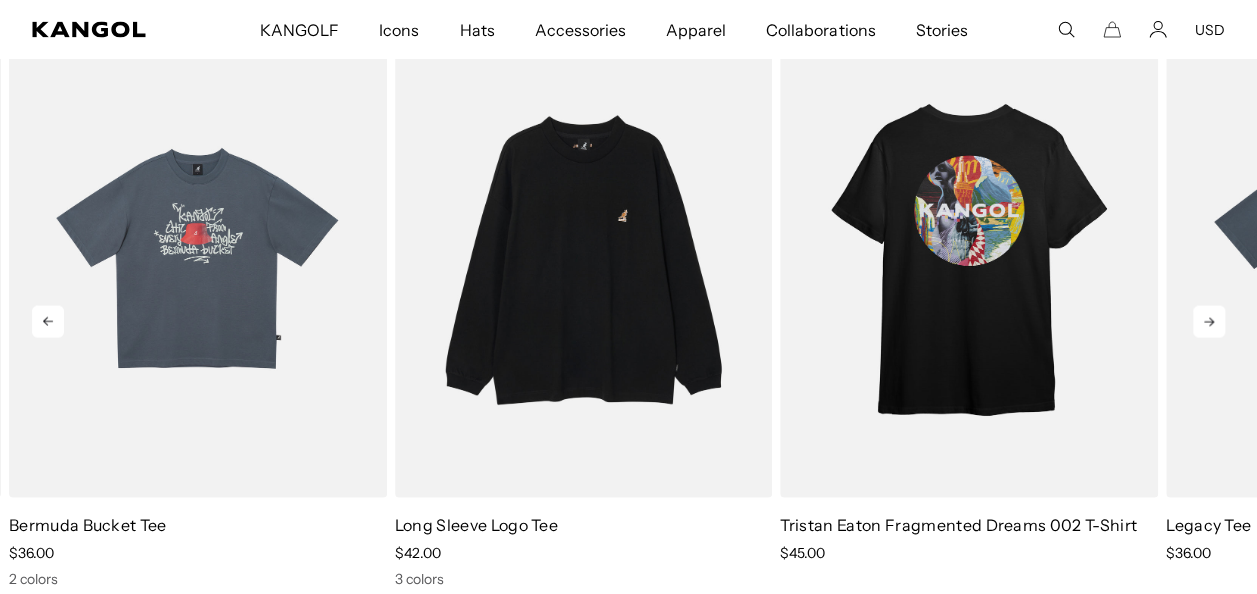 click 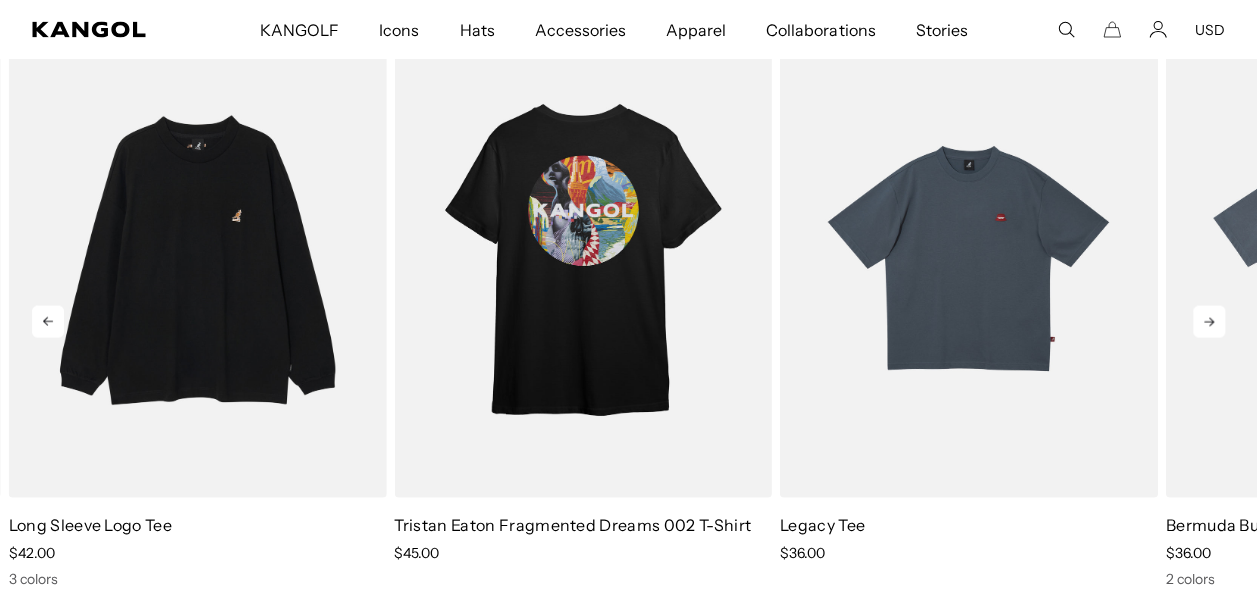click 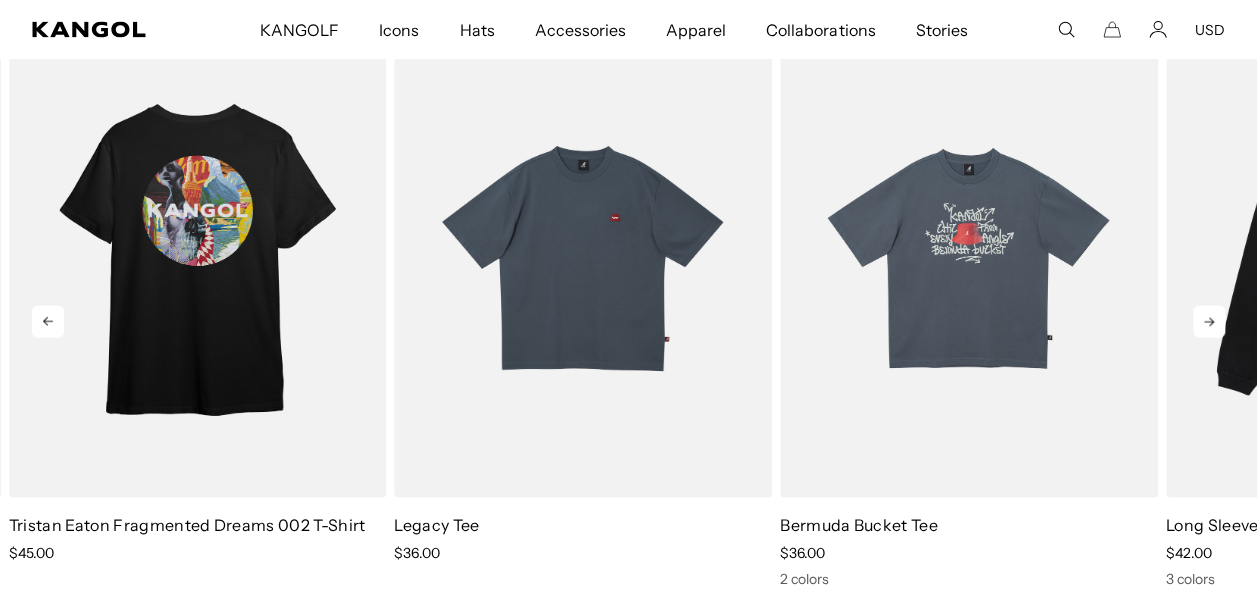 click 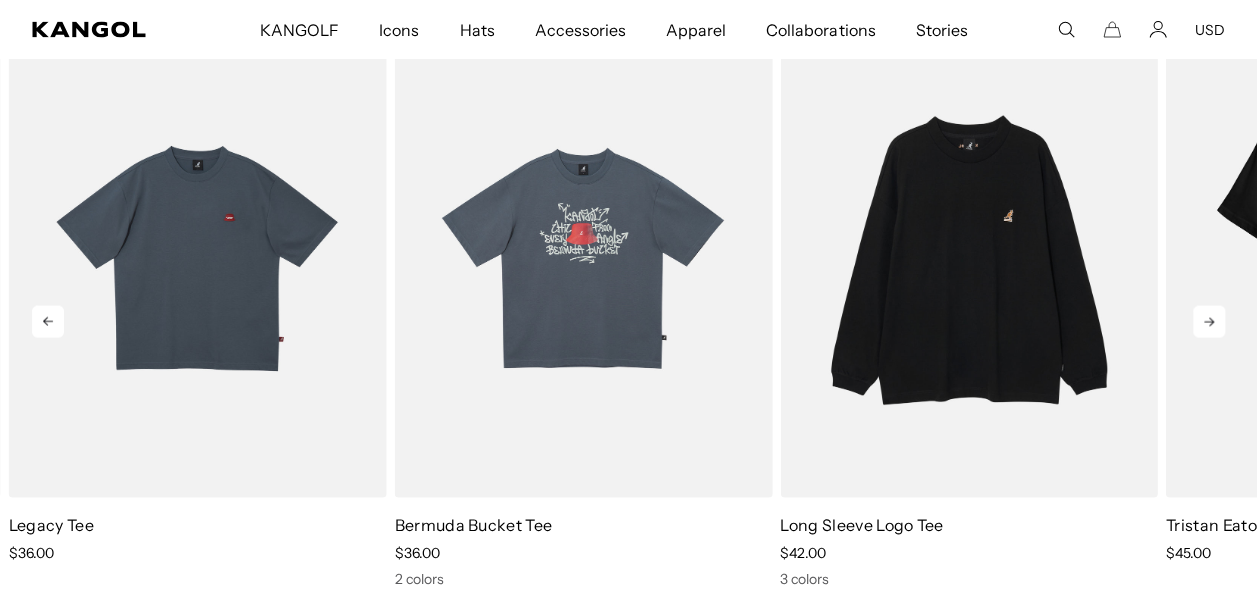scroll, scrollTop: 0, scrollLeft: 412, axis: horizontal 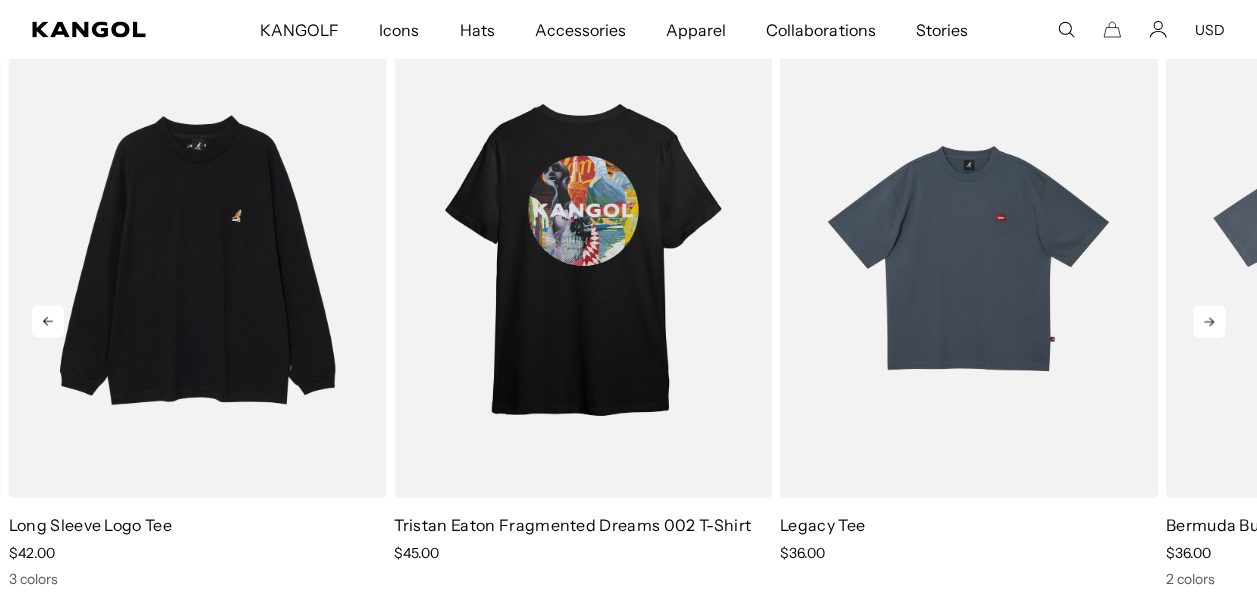 click 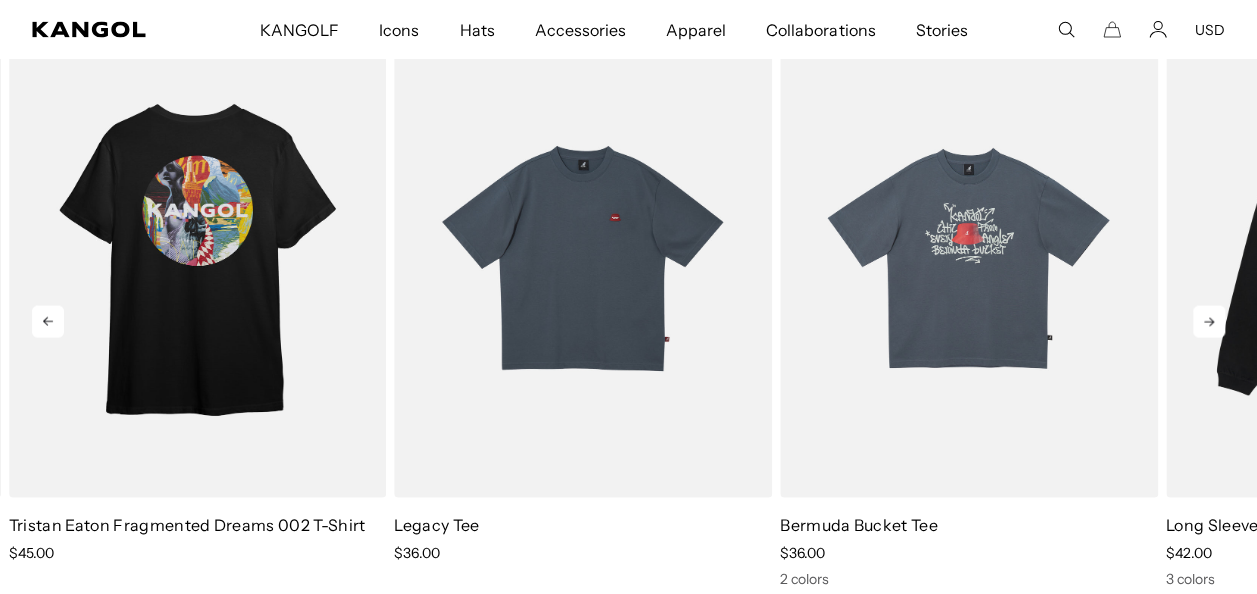 click 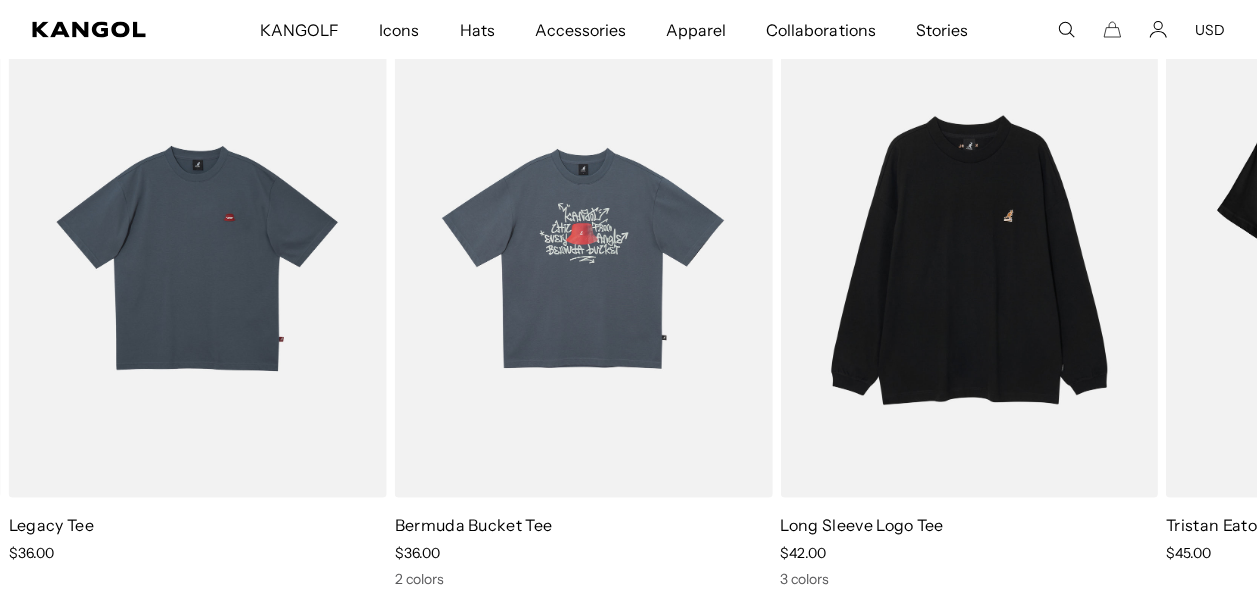 scroll, scrollTop: 0, scrollLeft: 0, axis: both 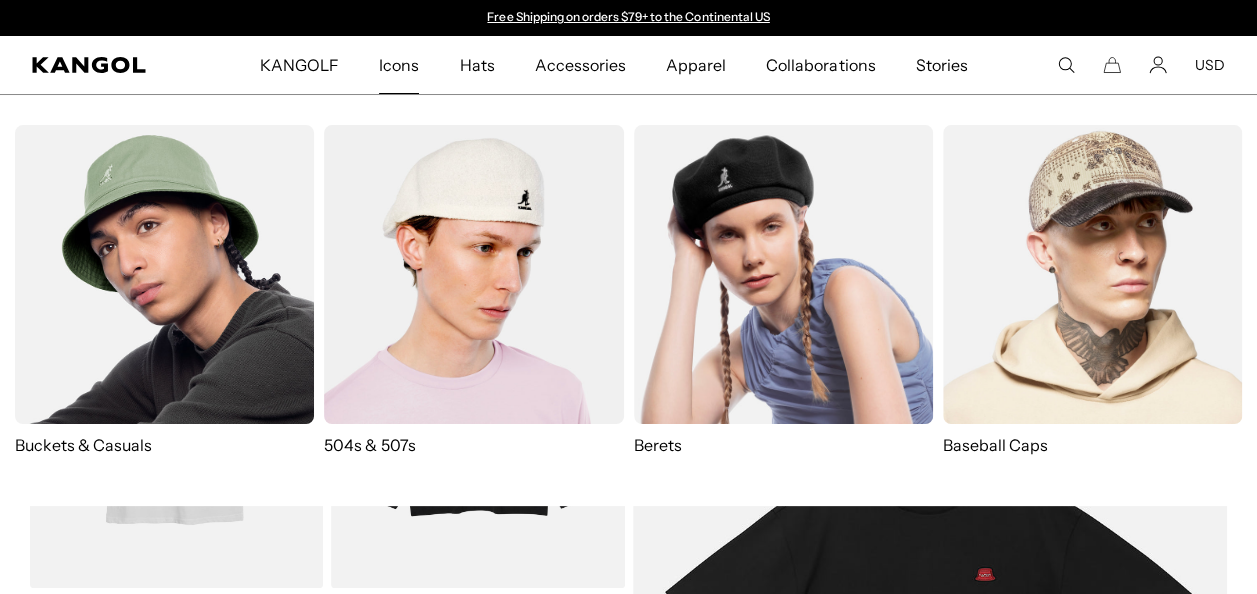 click at bounding box center (164, 274) 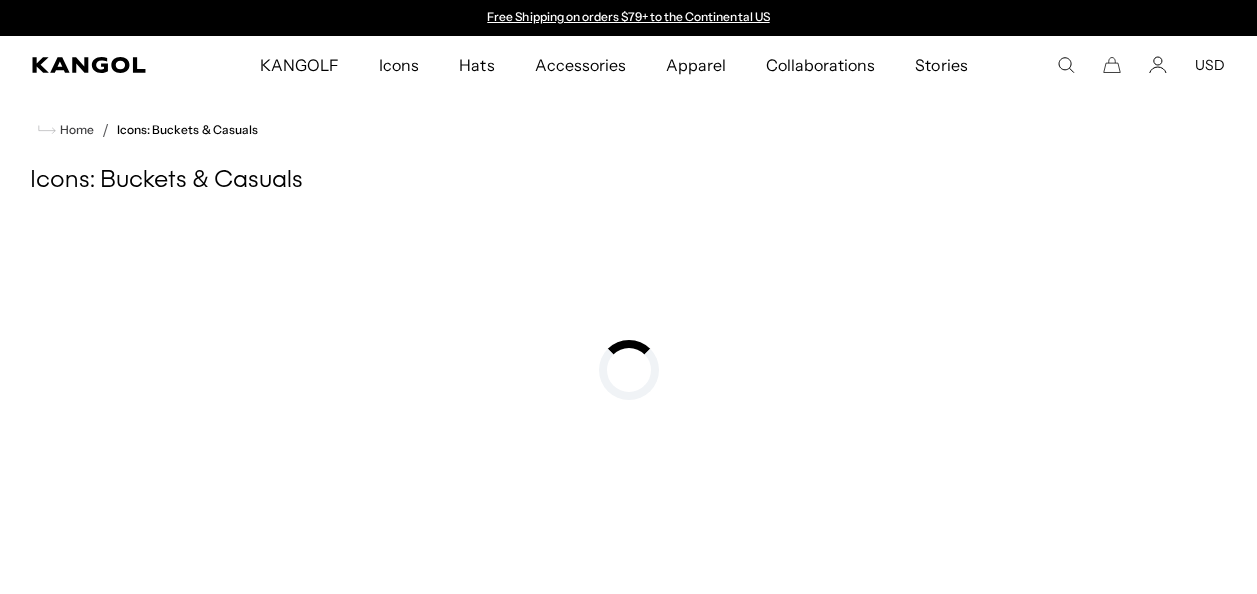 scroll, scrollTop: 0, scrollLeft: 0, axis: both 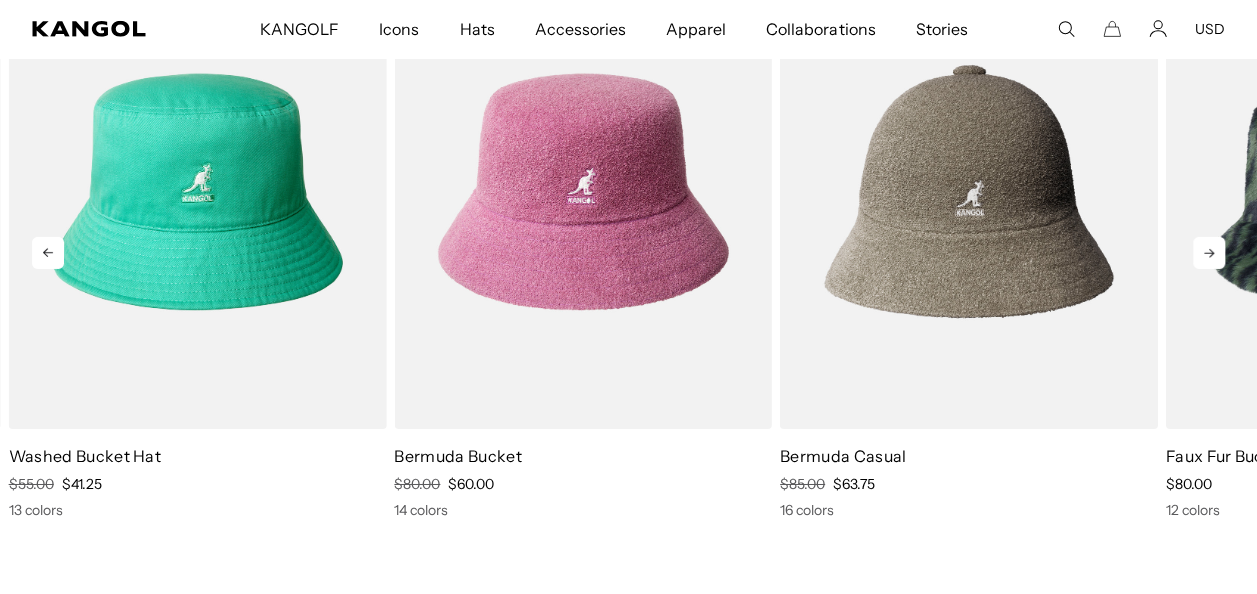 click 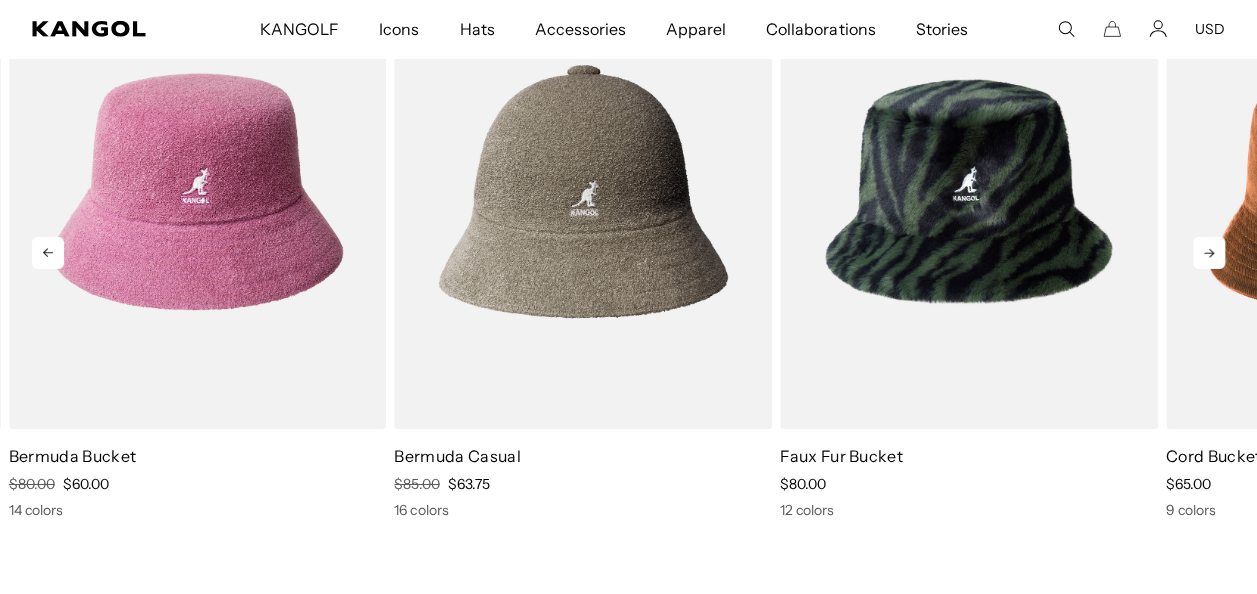click 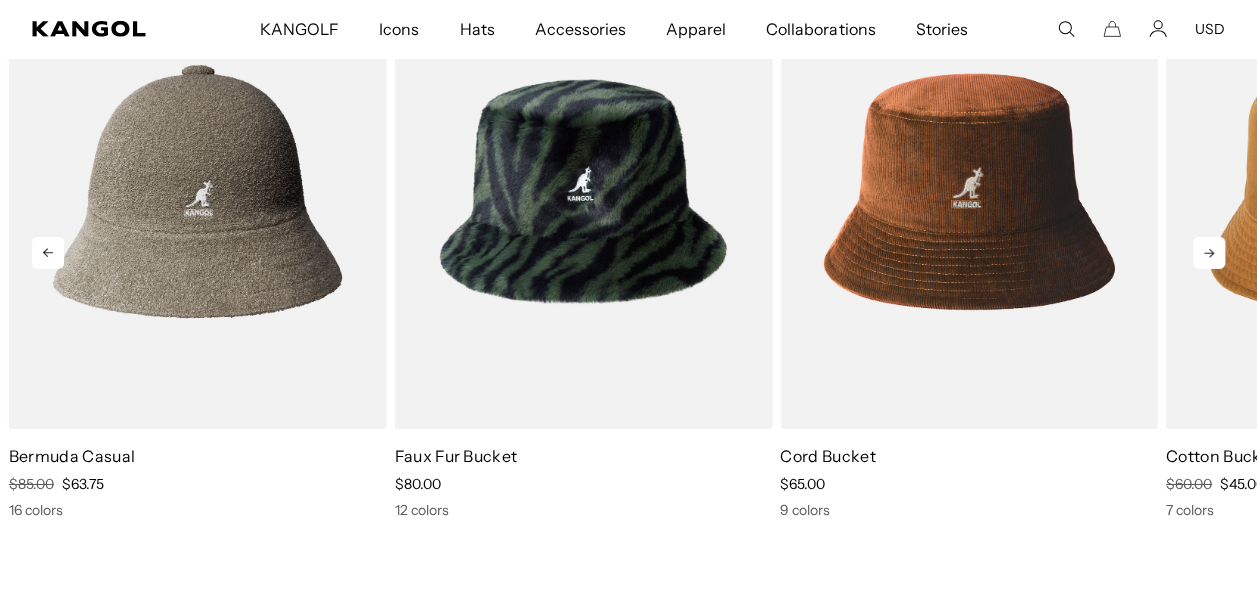 click 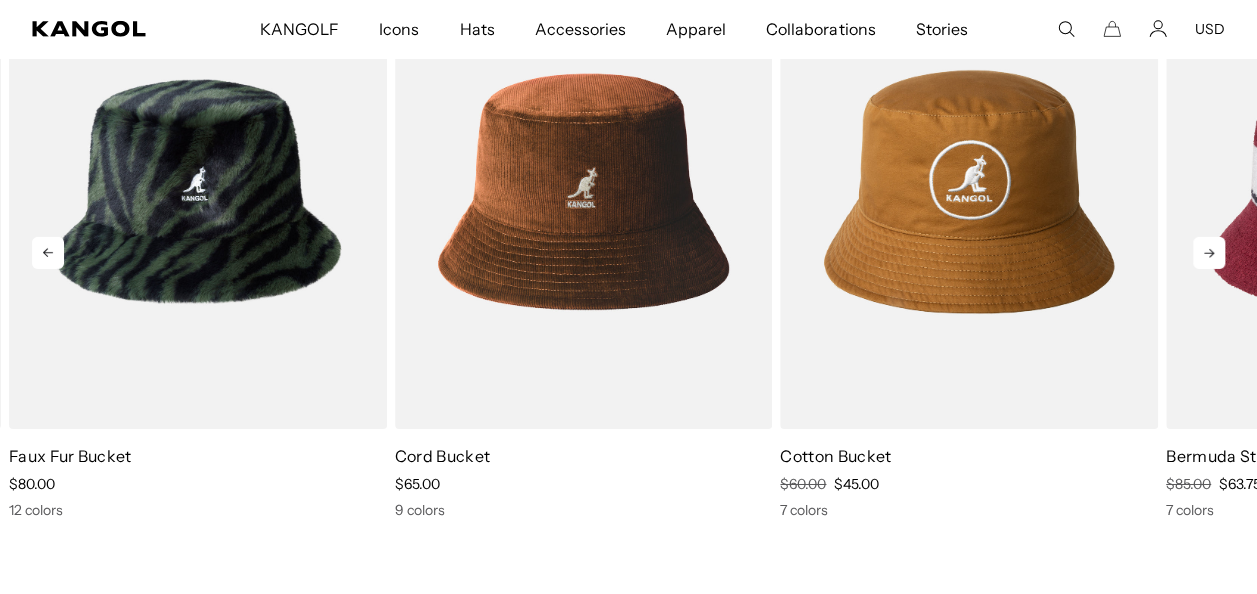 click 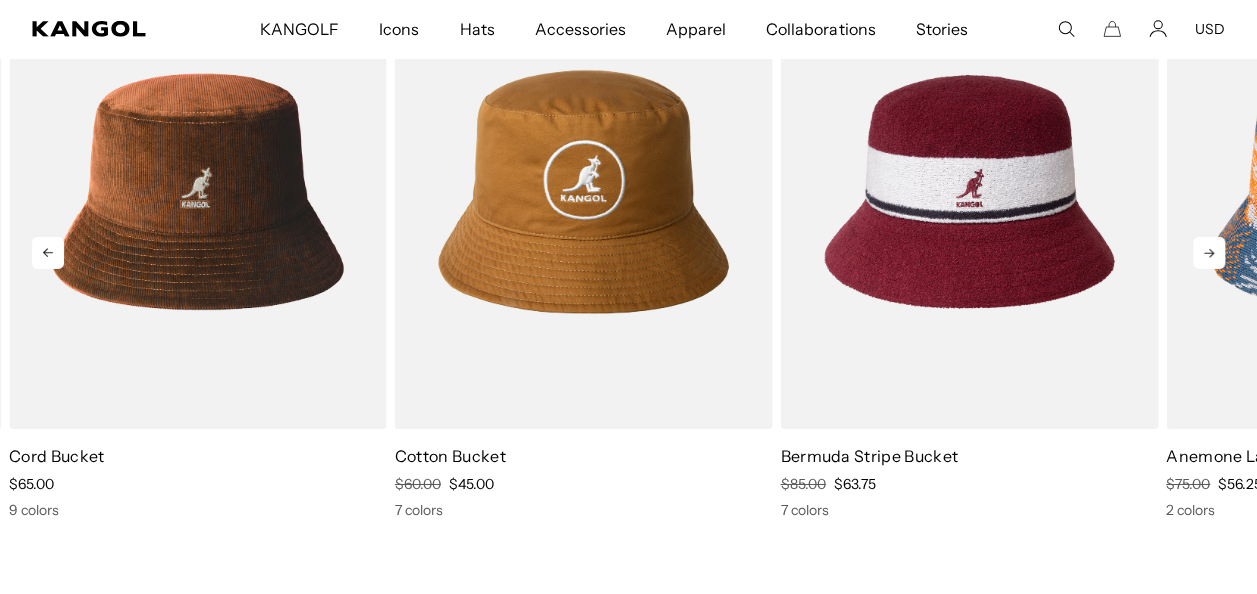 click 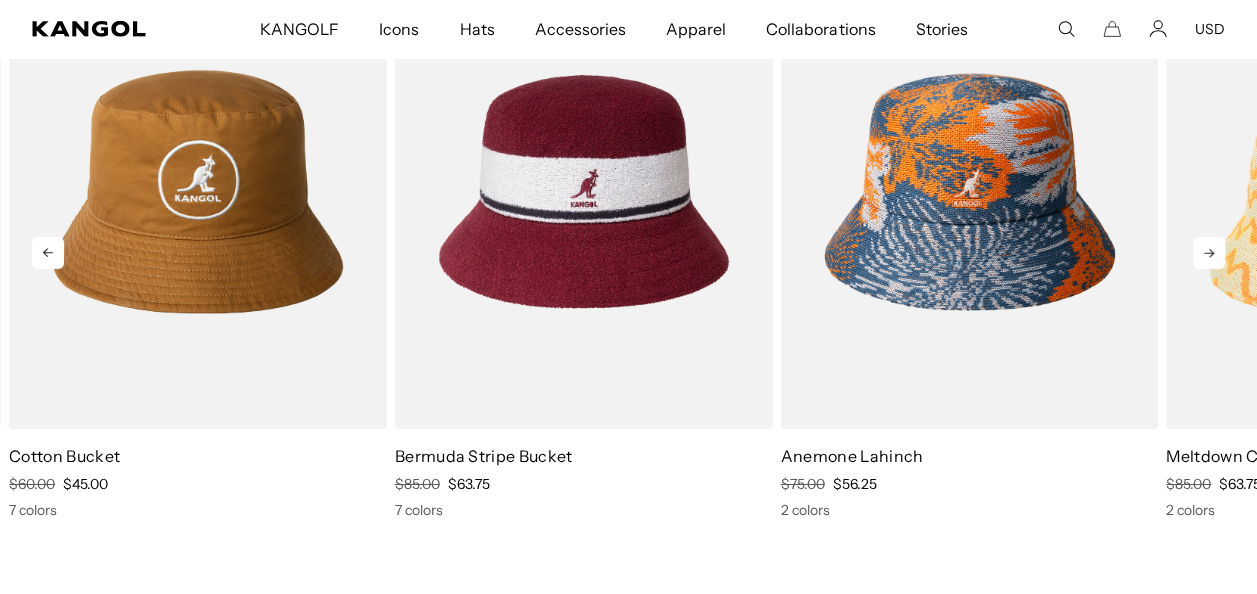 click 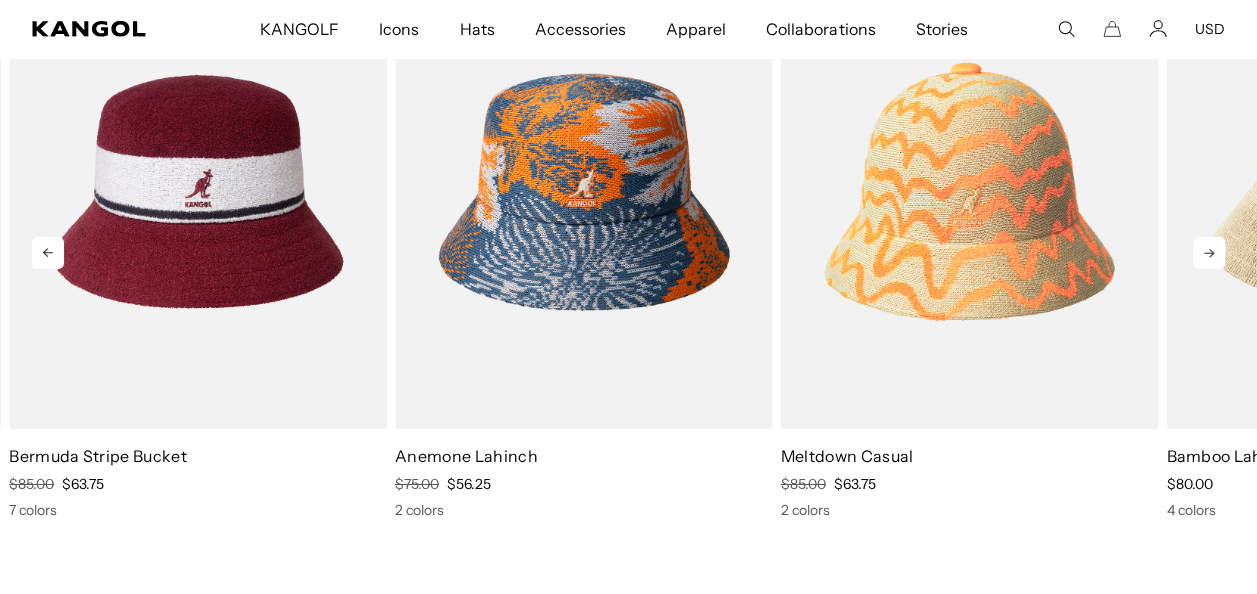 click 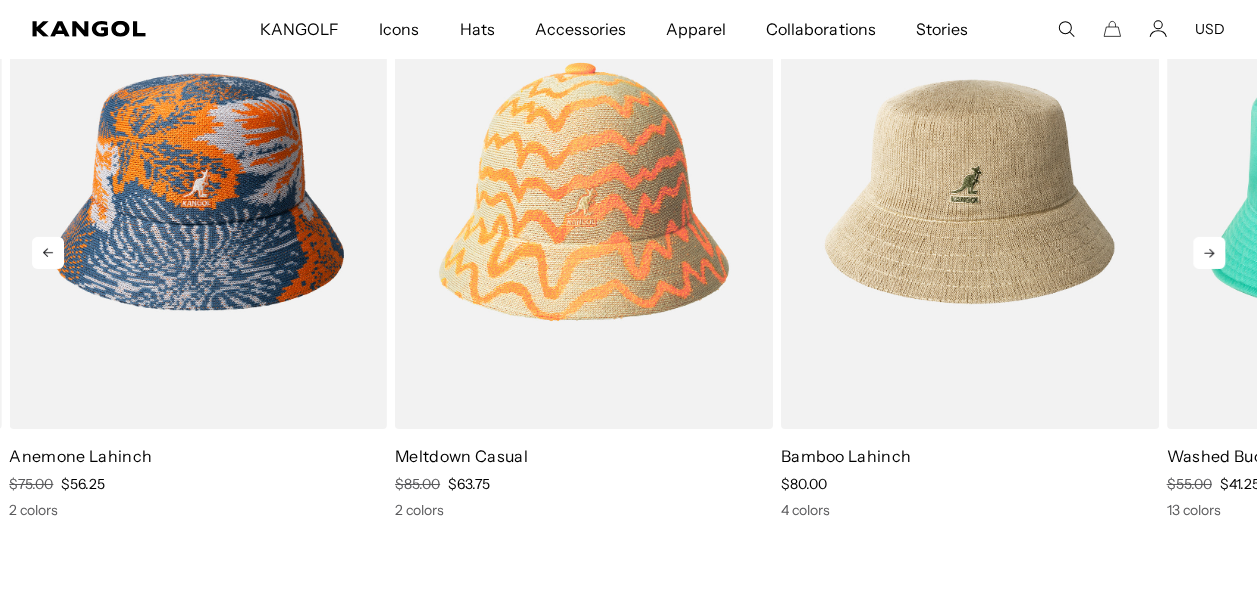 click 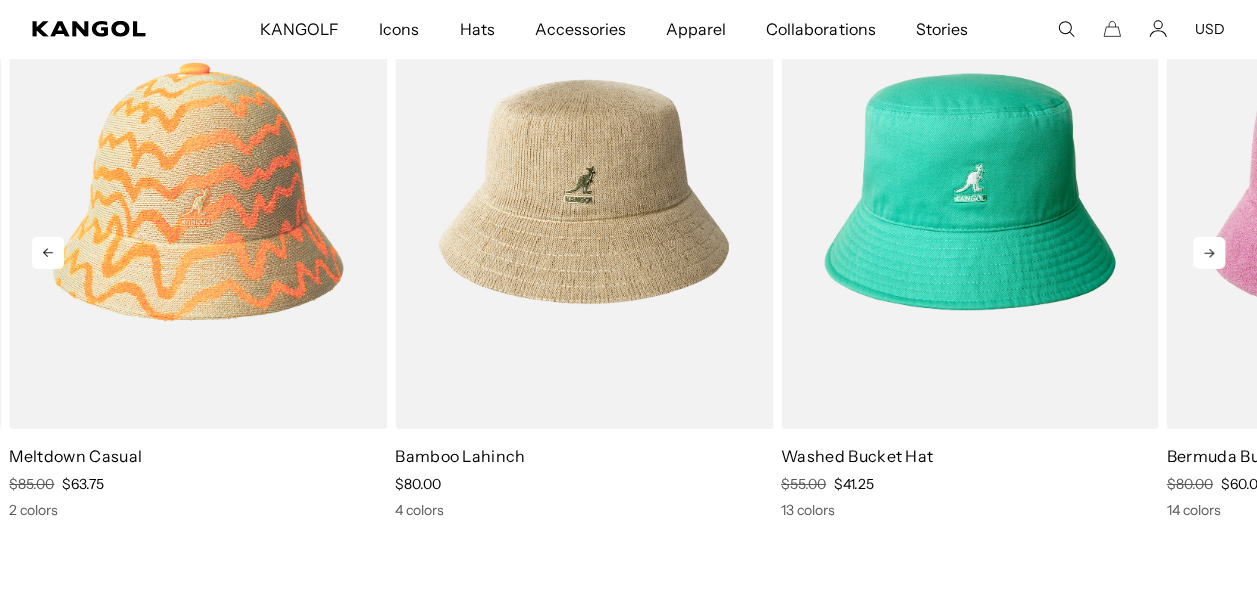 click 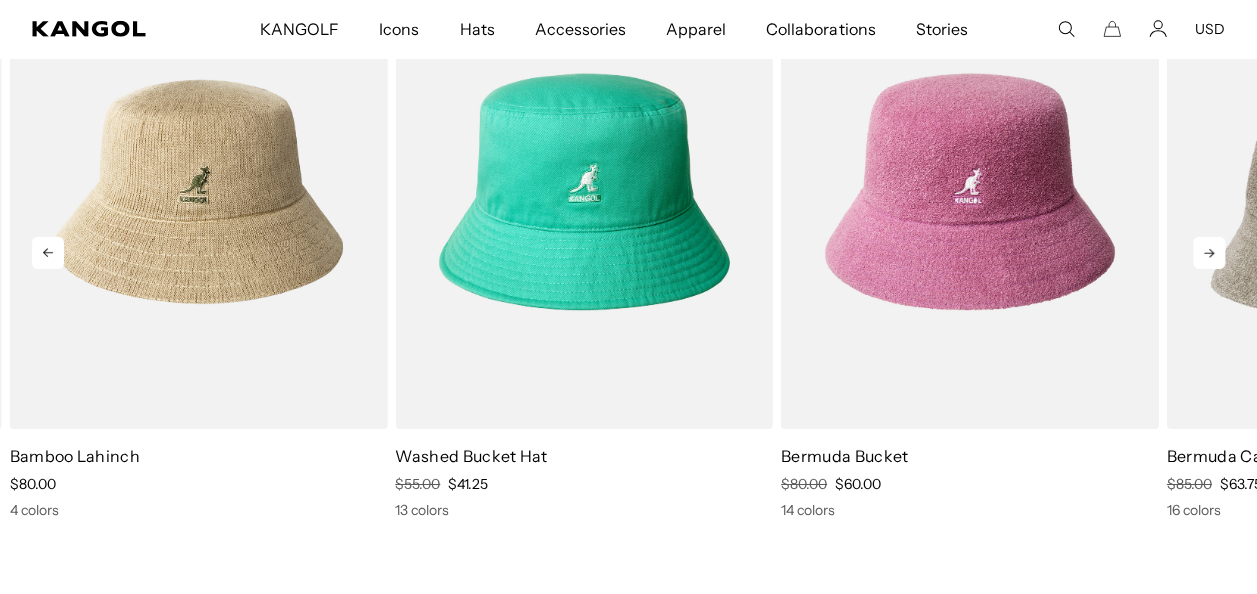 click 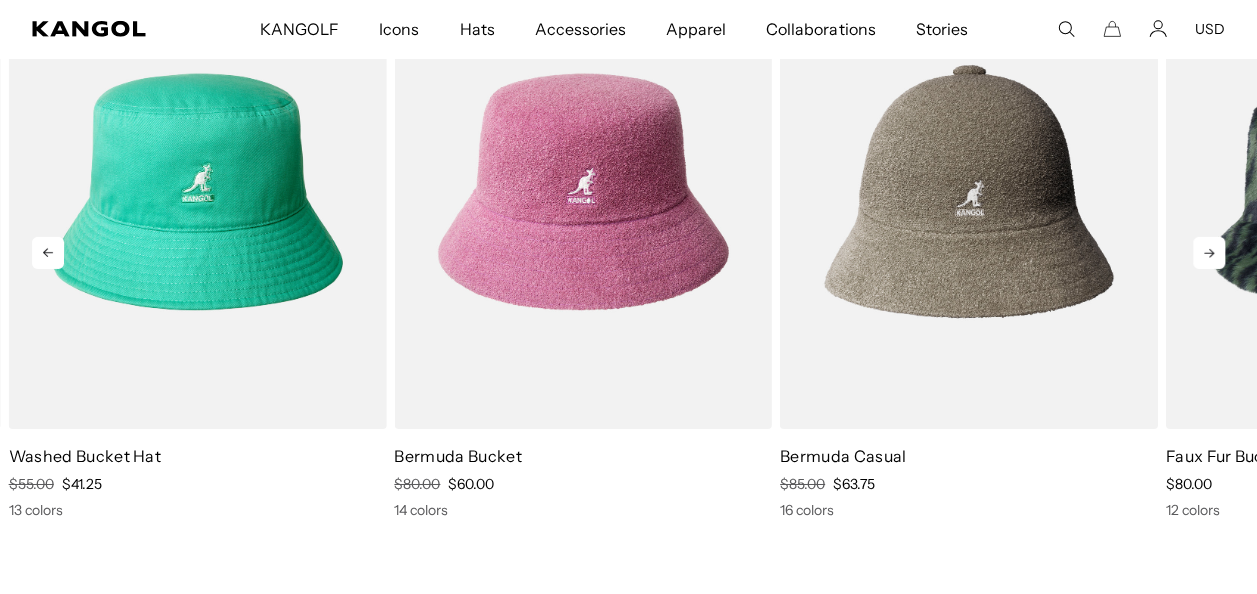 click 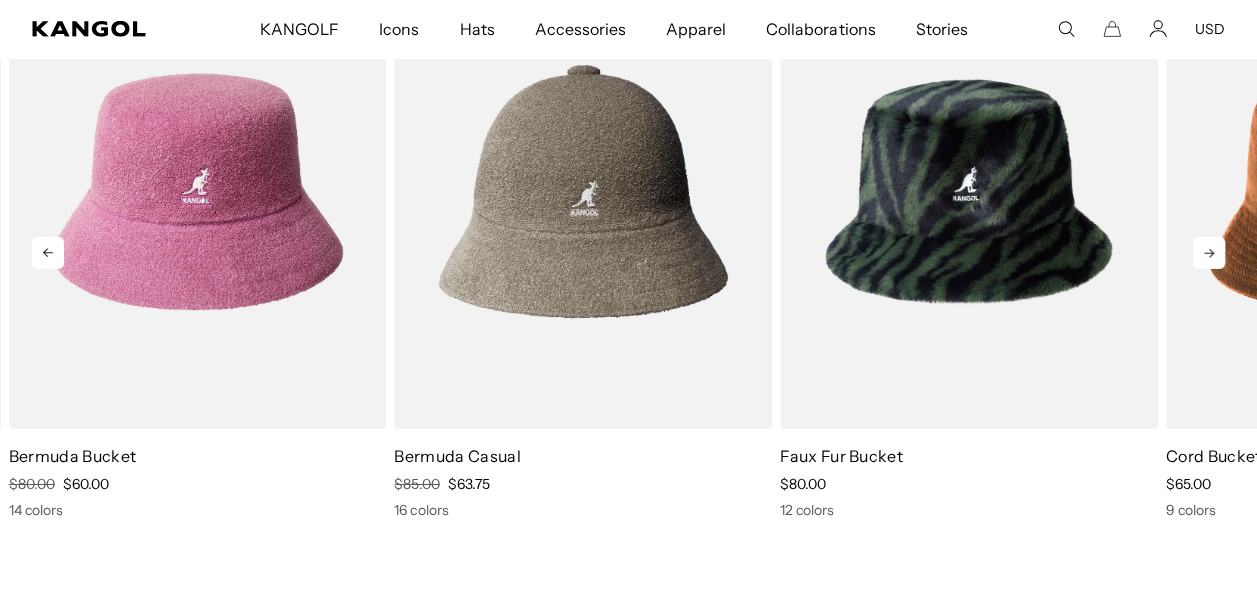 click 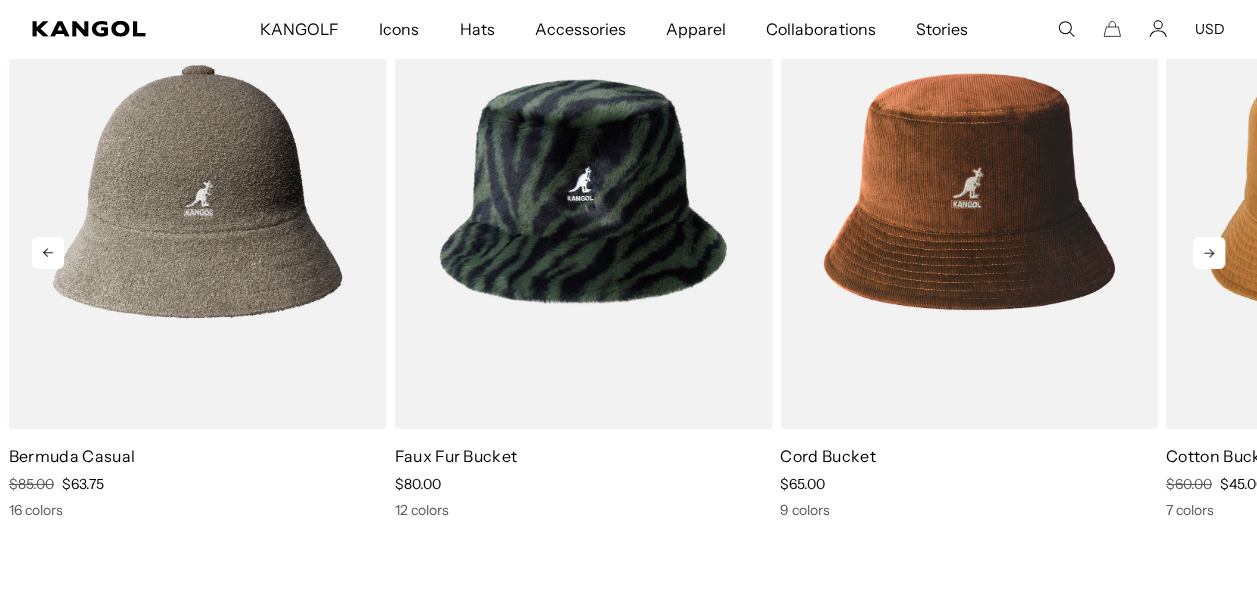 click 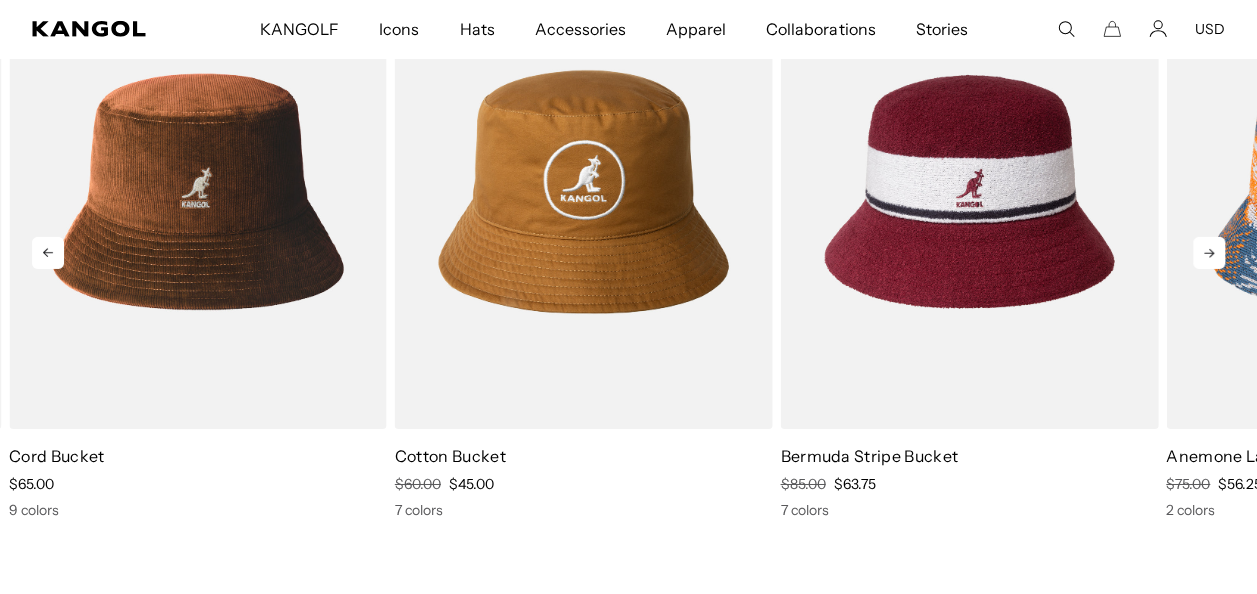 click 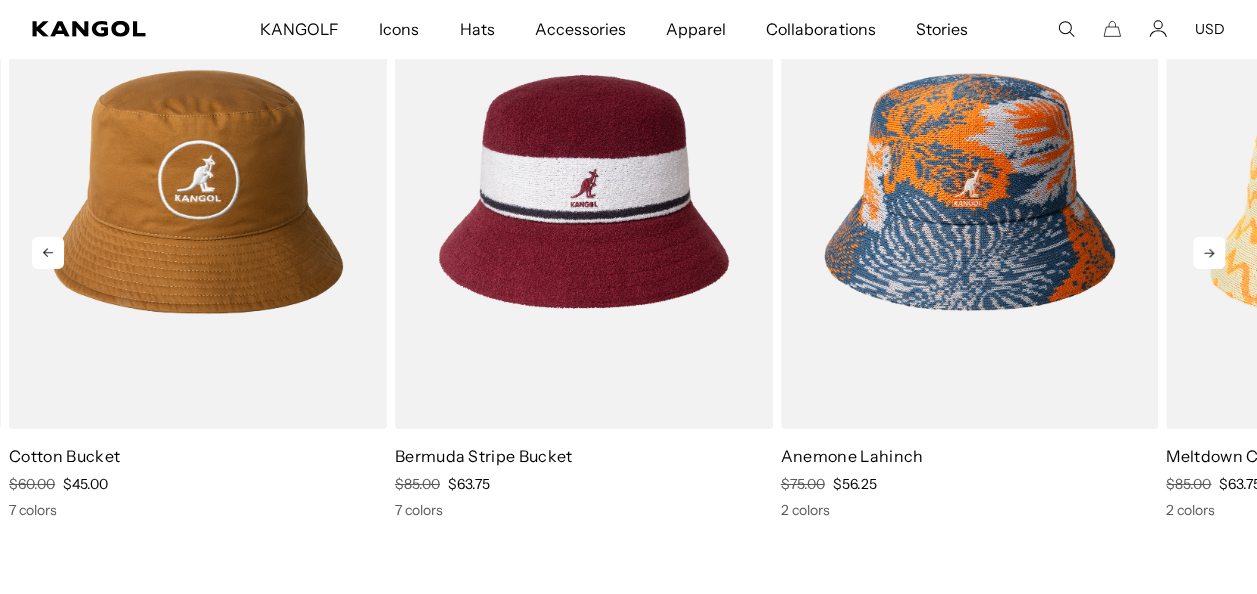 click 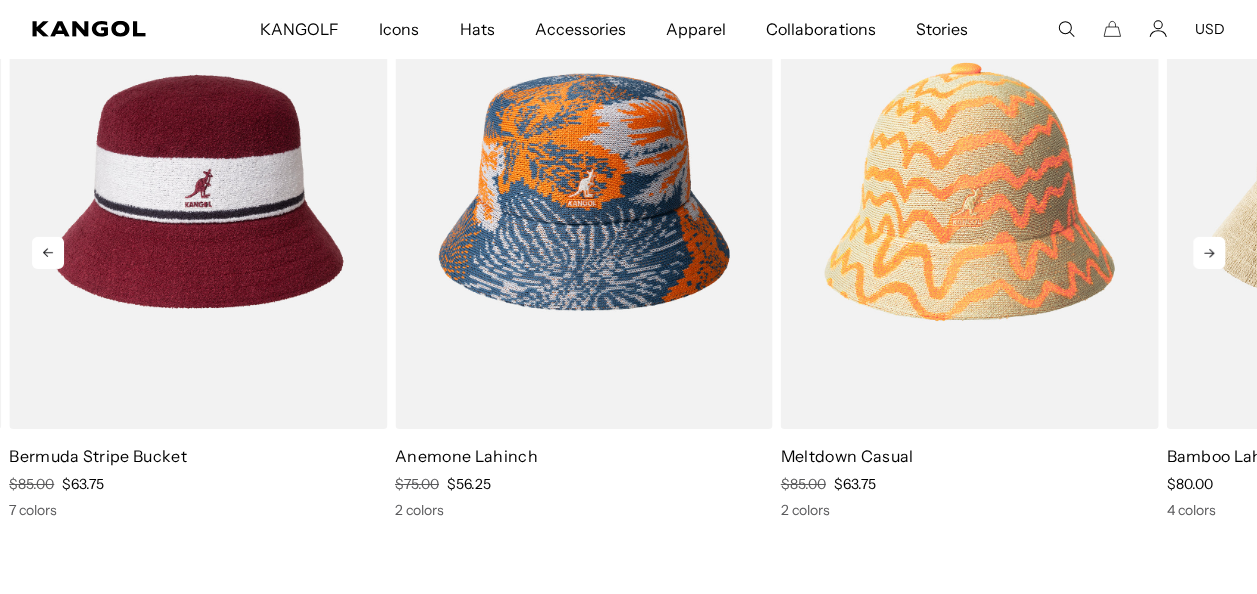 click 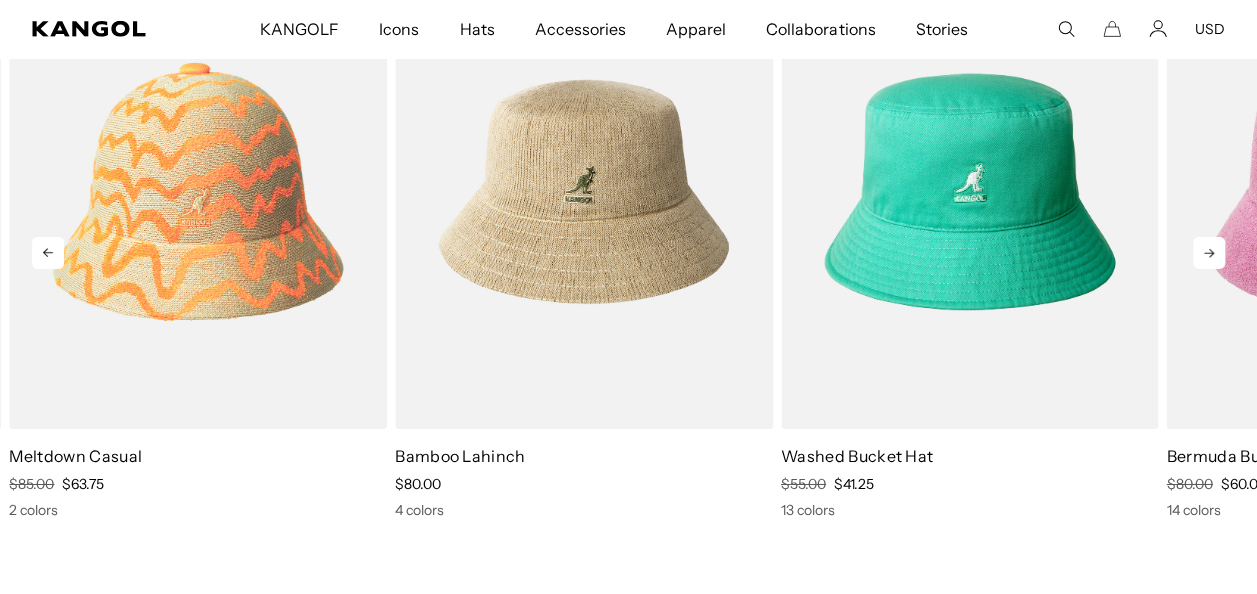 click 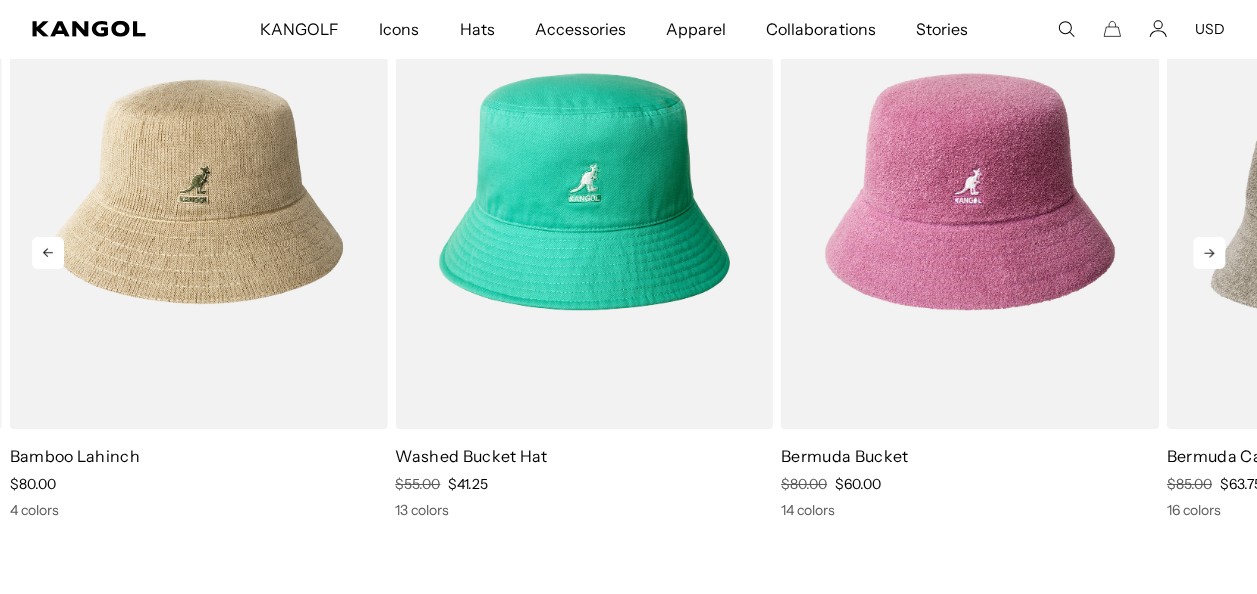 click 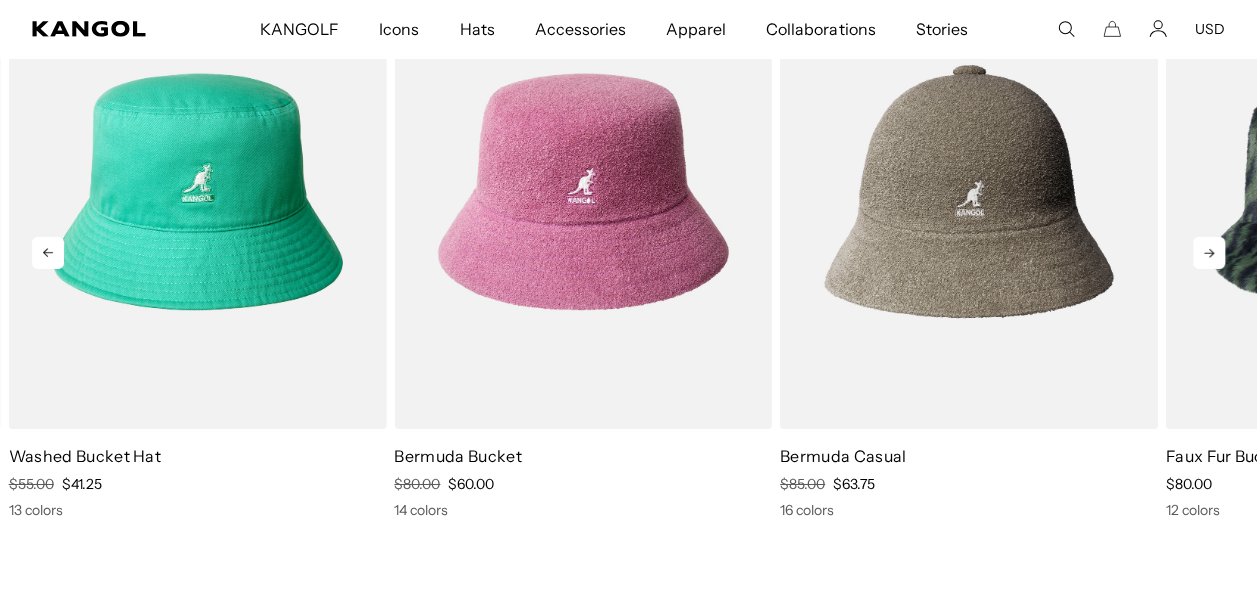 click 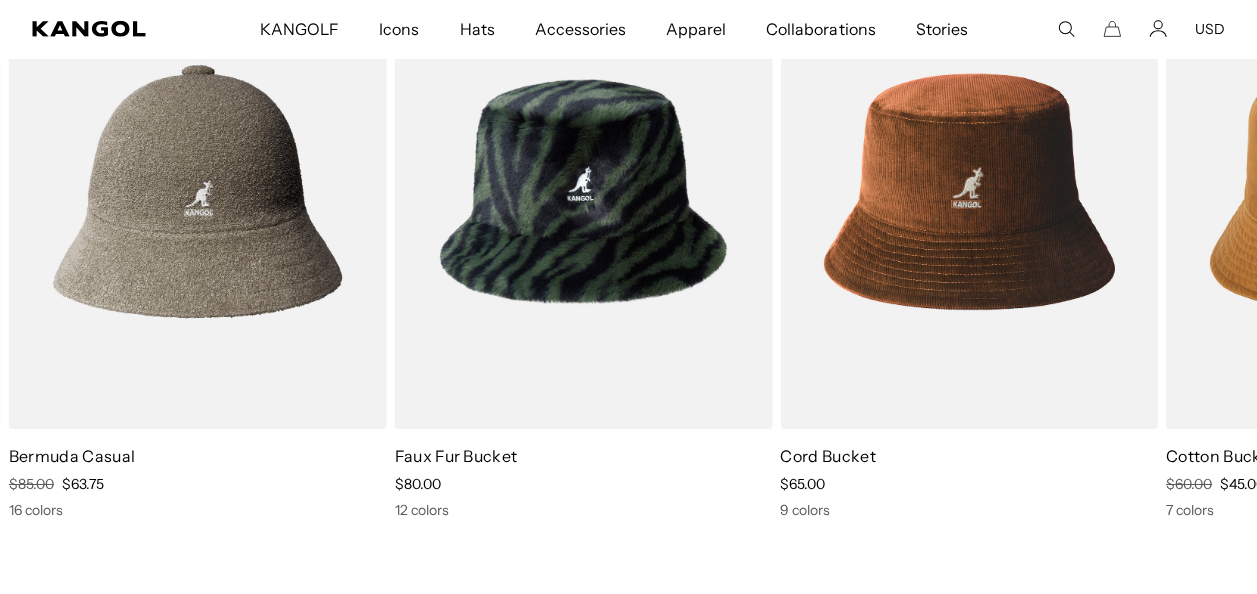 type 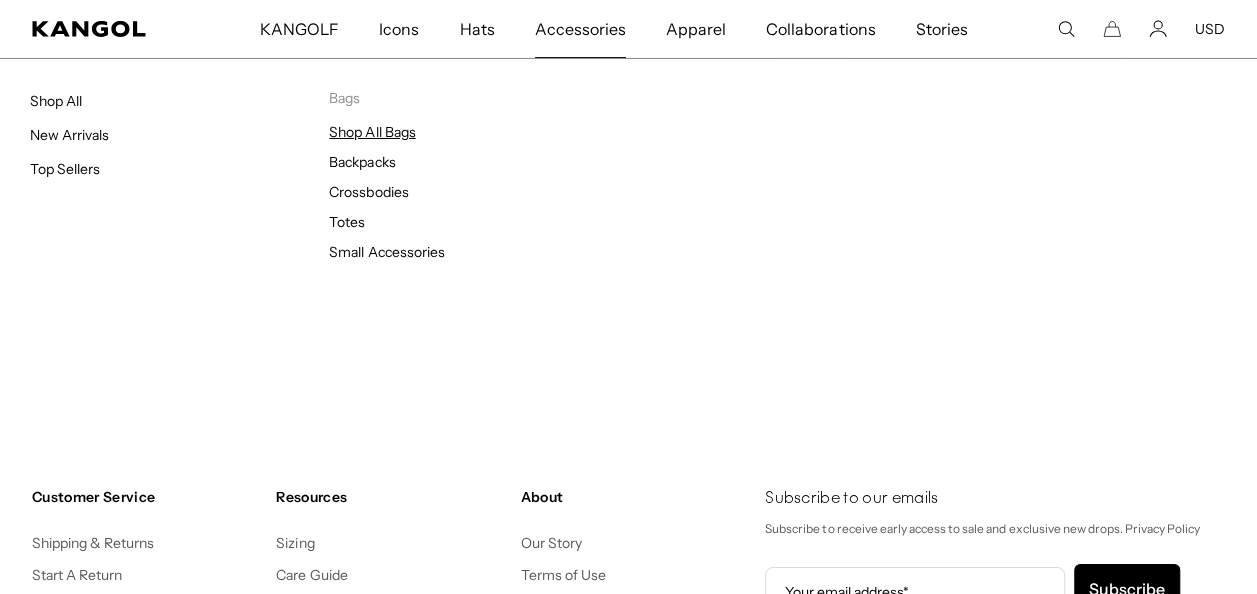 click on "Shop All Bags" at bounding box center (372, 132) 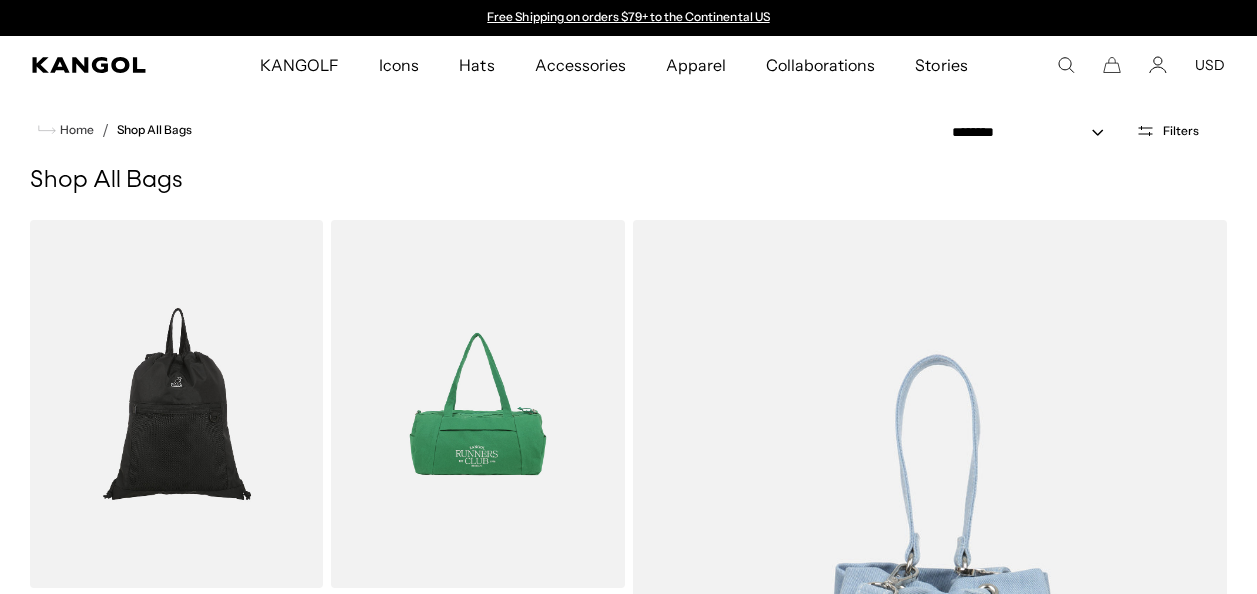 scroll, scrollTop: 0, scrollLeft: 0, axis: both 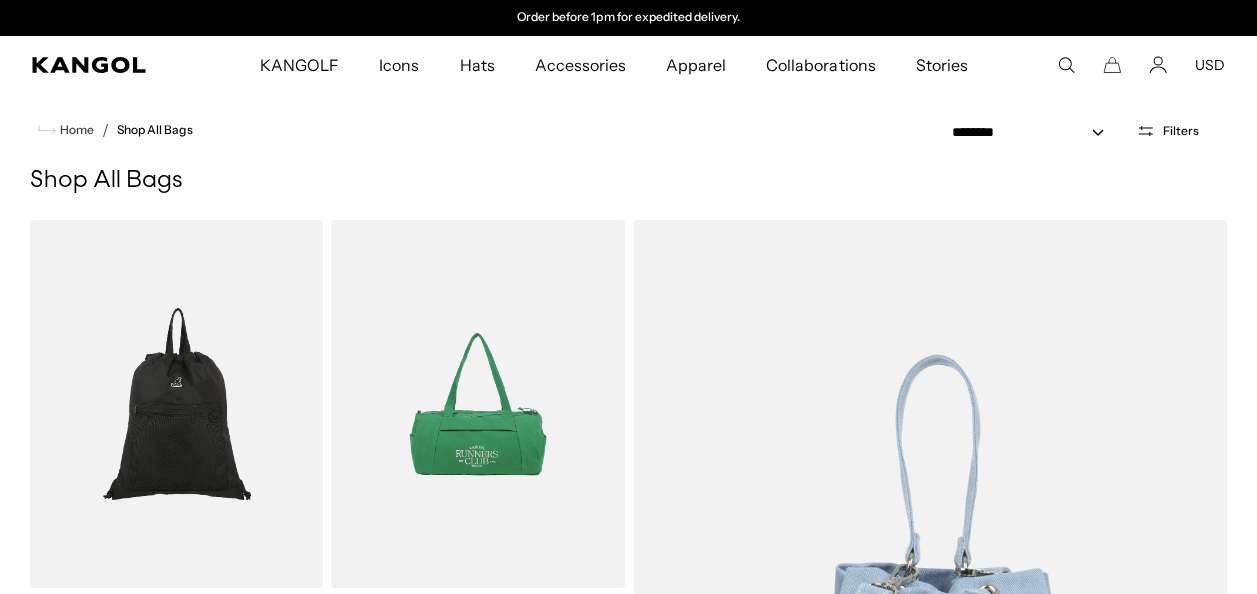 type 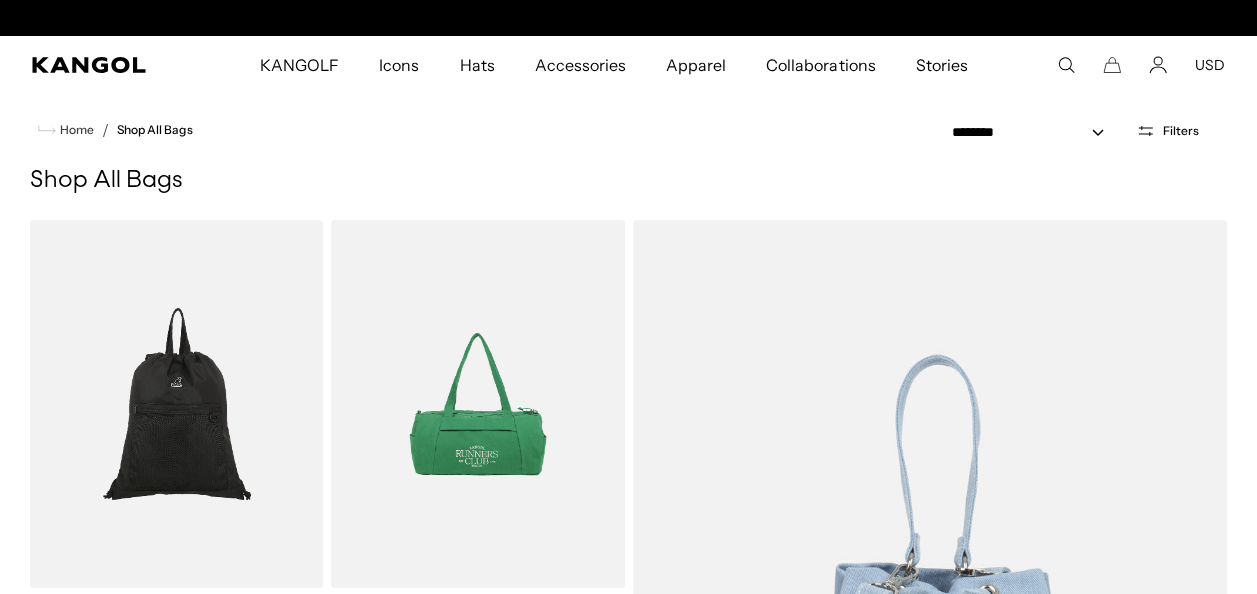 scroll, scrollTop: 21, scrollLeft: 0, axis: vertical 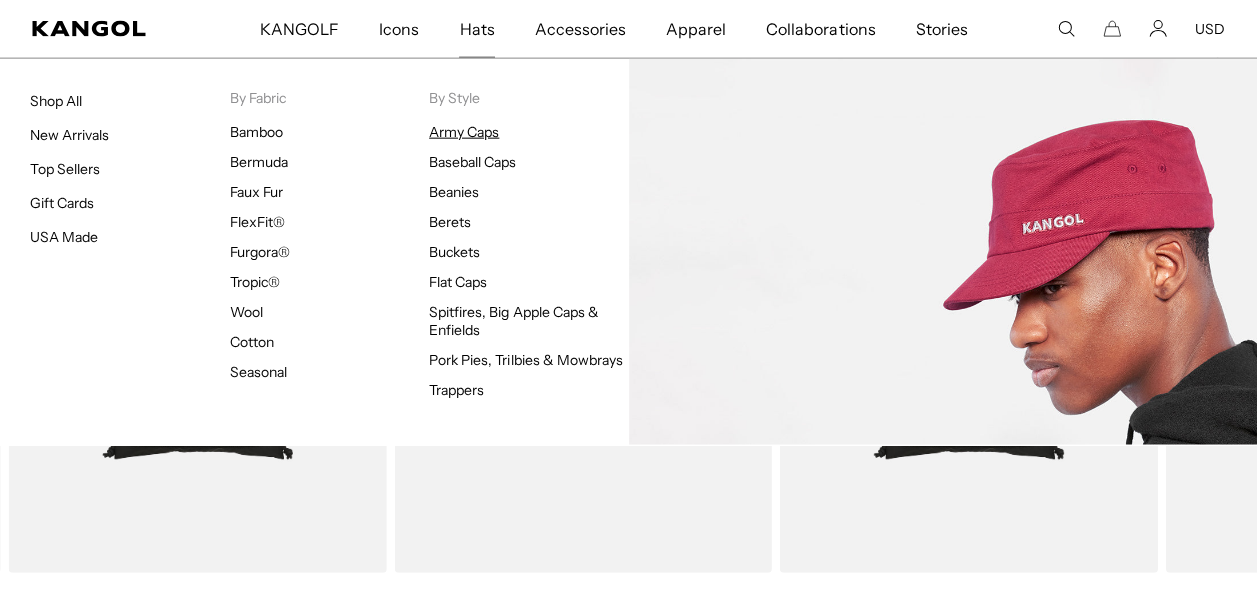 click on "Army Caps" at bounding box center (464, 132) 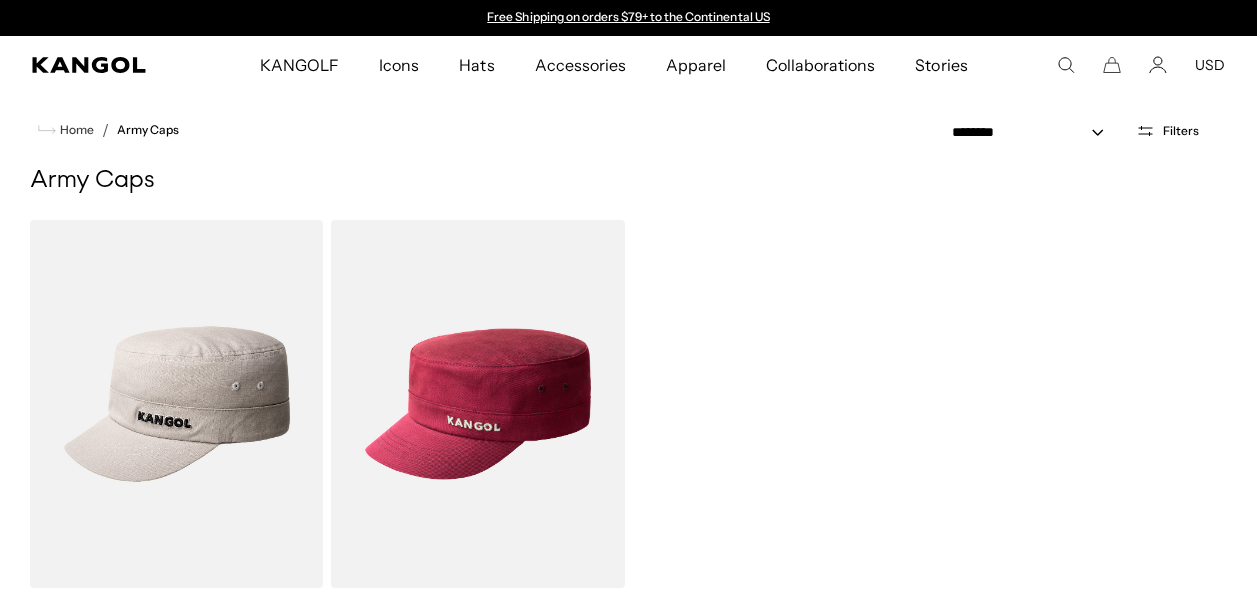 scroll, scrollTop: 0, scrollLeft: 0, axis: both 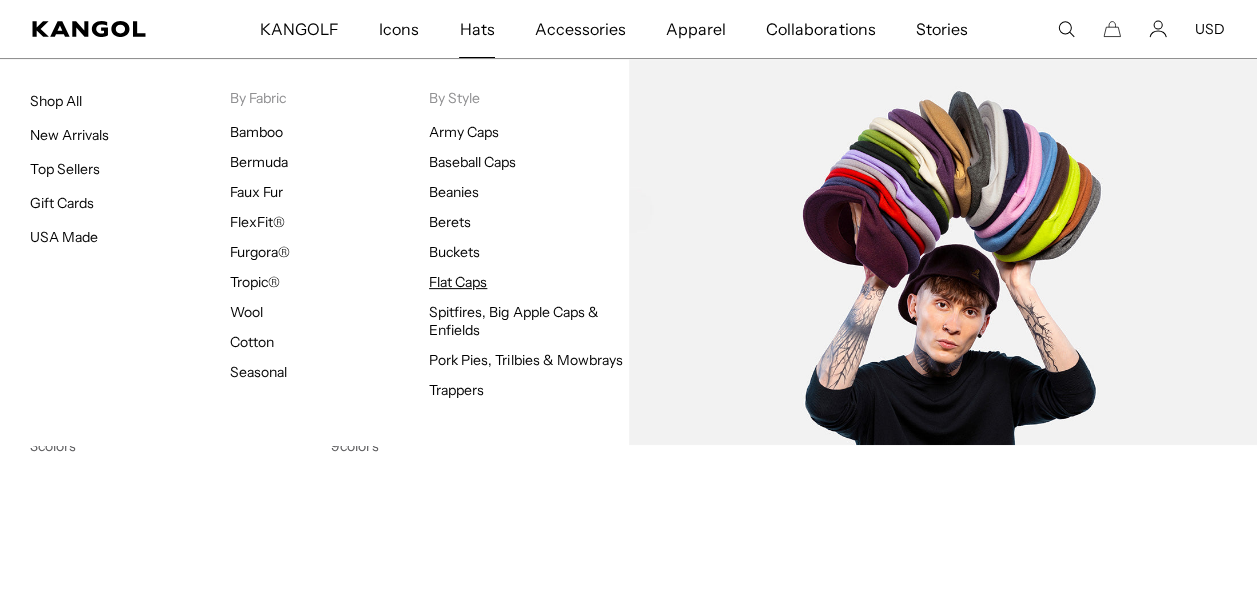 click on "Flat Caps" at bounding box center [458, 282] 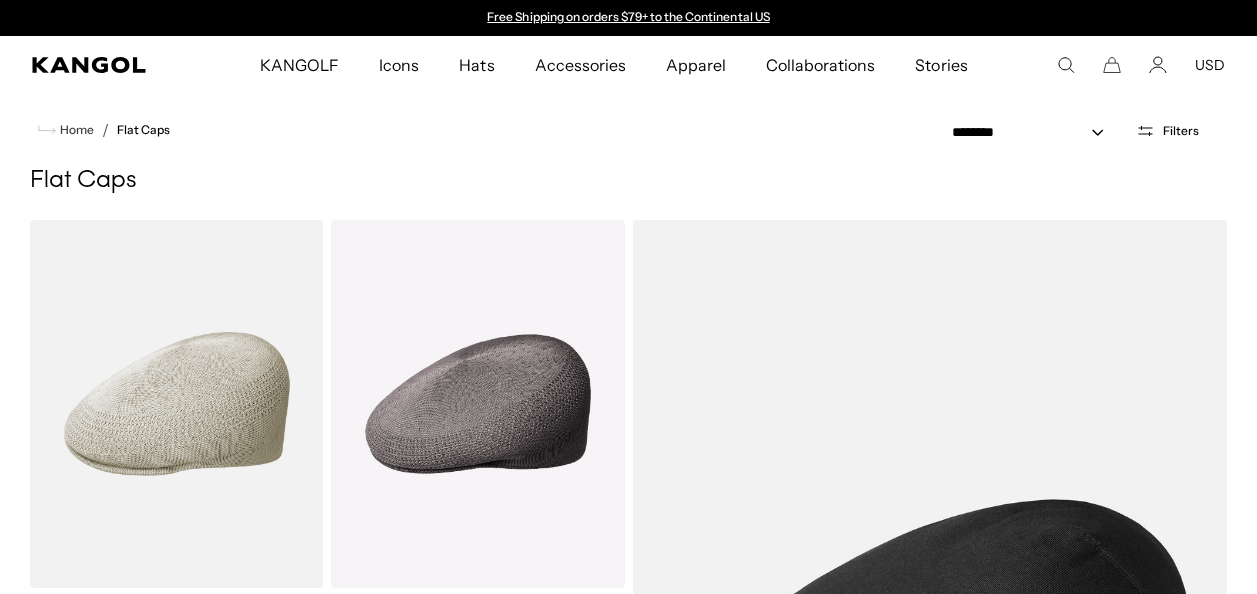 scroll, scrollTop: 0, scrollLeft: 0, axis: both 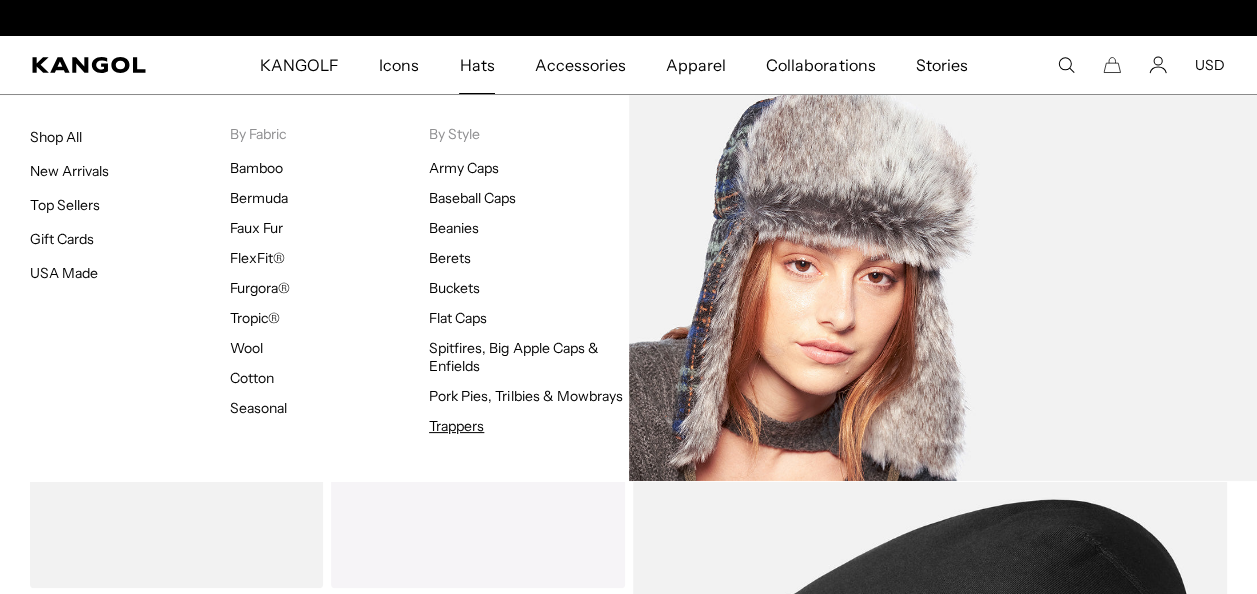 click on "Trappers" at bounding box center [456, 426] 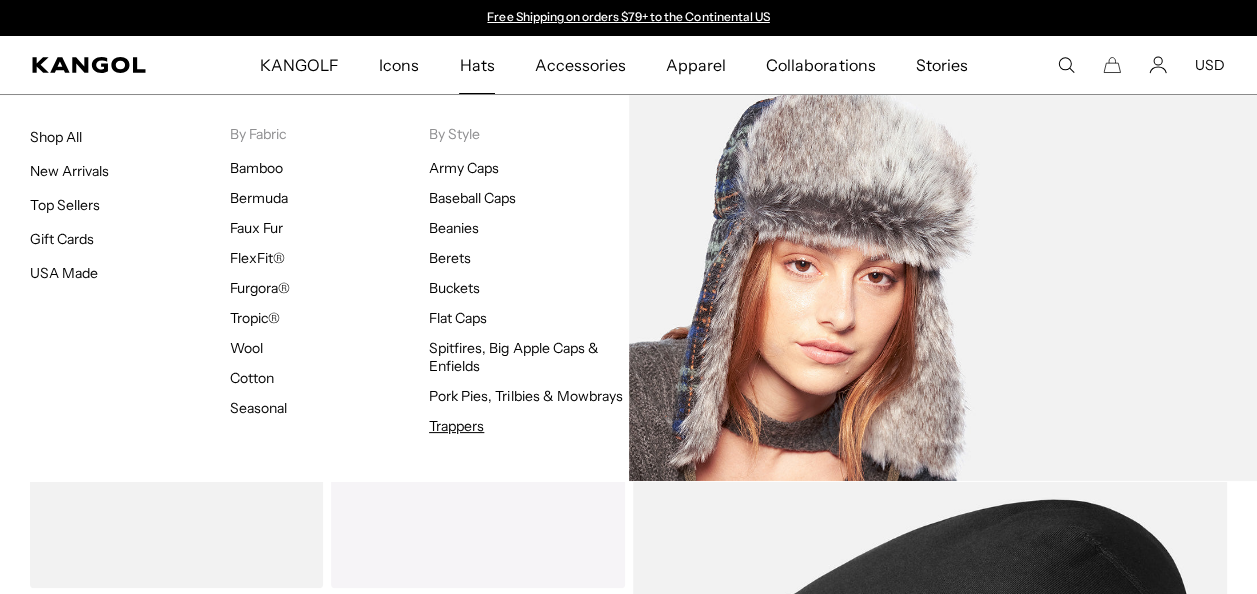 click on "Trappers" at bounding box center (456, 426) 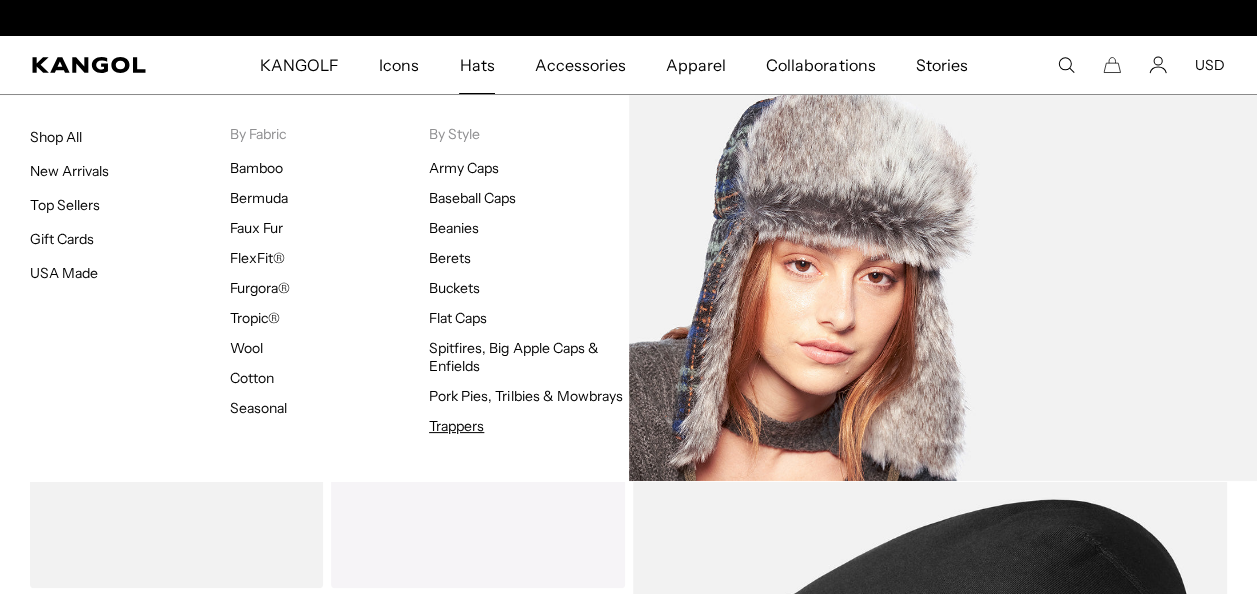 click on "Trappers" at bounding box center [456, 426] 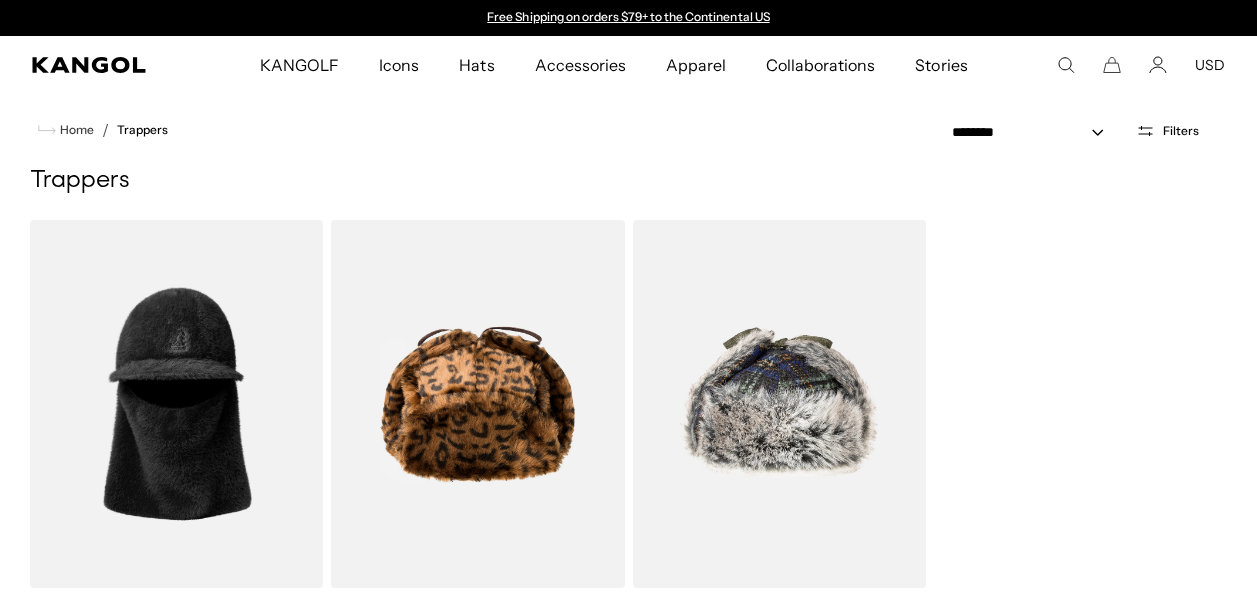 scroll, scrollTop: 0, scrollLeft: 0, axis: both 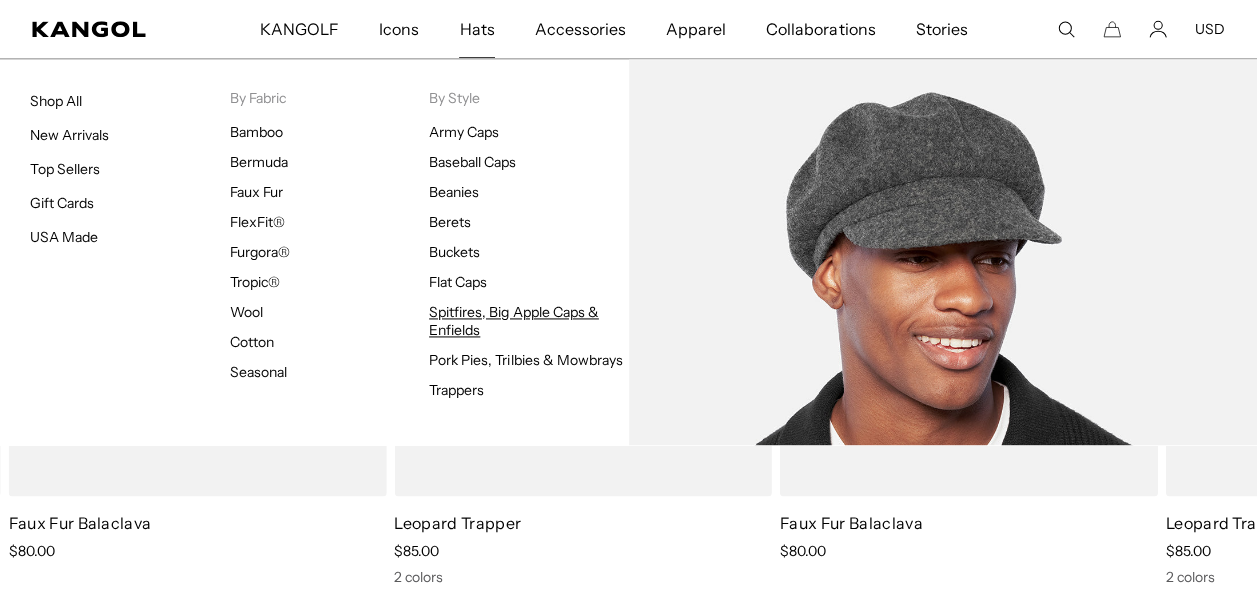 click on "Spitfires, Big Apple Caps & Enfields" at bounding box center (514, 321) 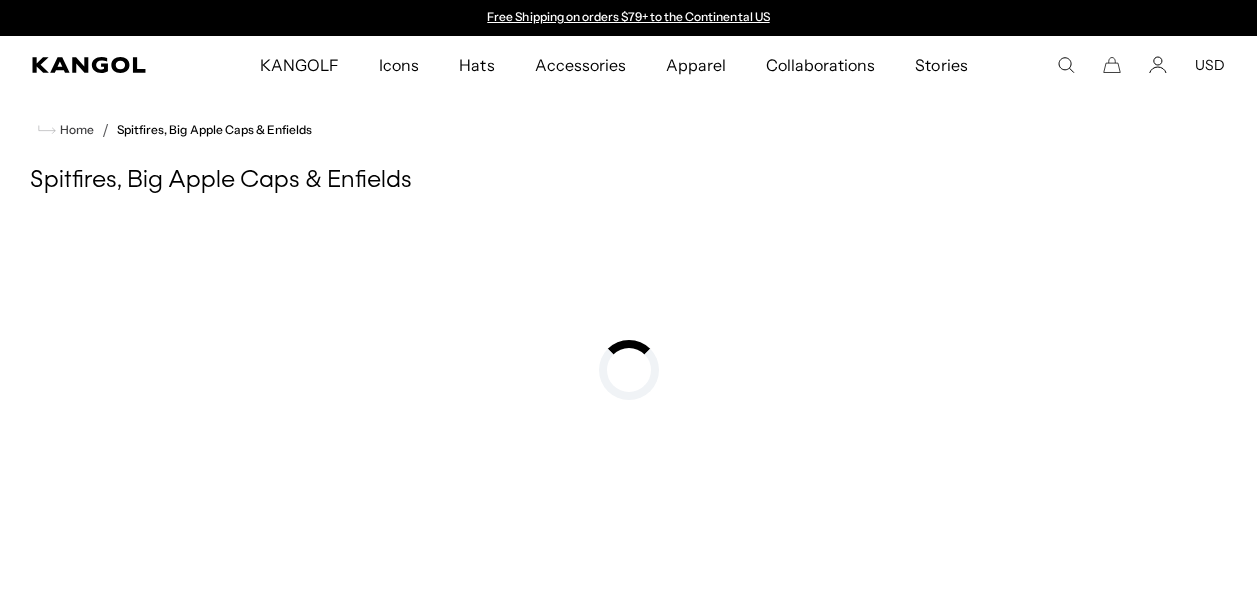 scroll, scrollTop: 0, scrollLeft: 0, axis: both 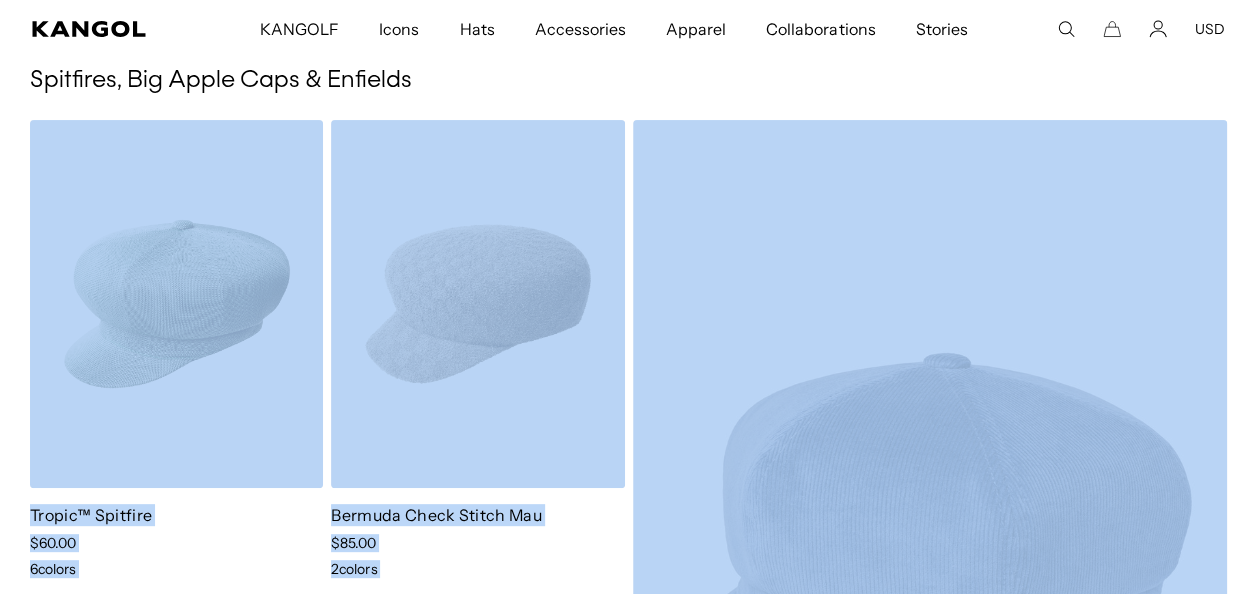 drag, startPoint x: 1250, startPoint y: 120, endPoint x: 1266, endPoint y: 107, distance: 20.615528 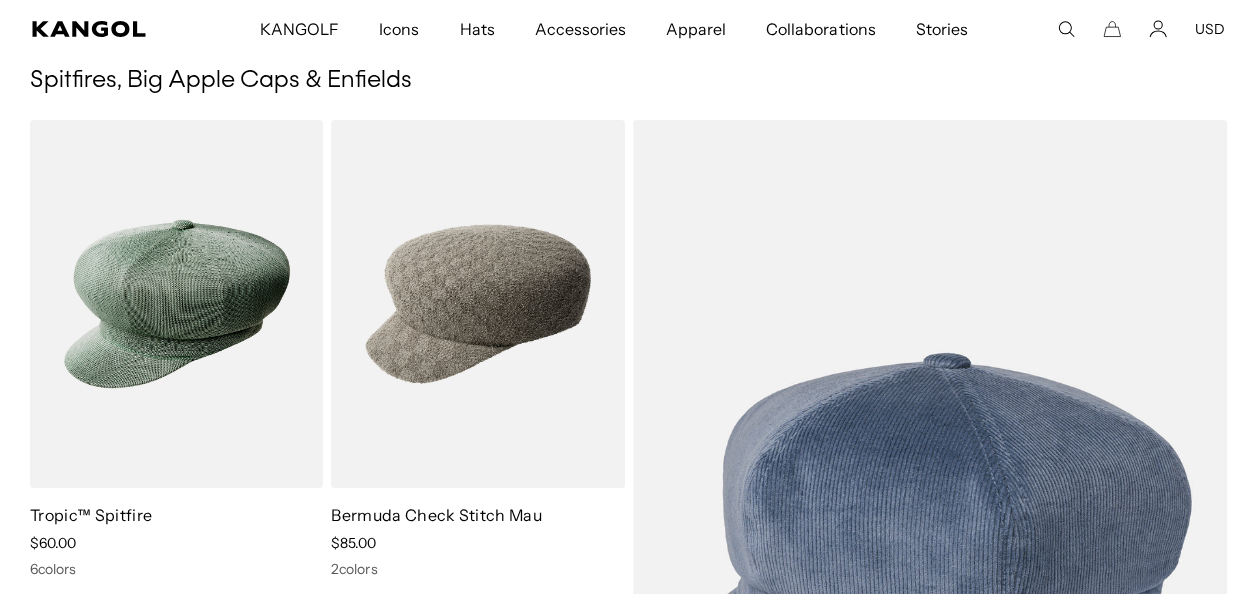 scroll, scrollTop: 0, scrollLeft: 0, axis: both 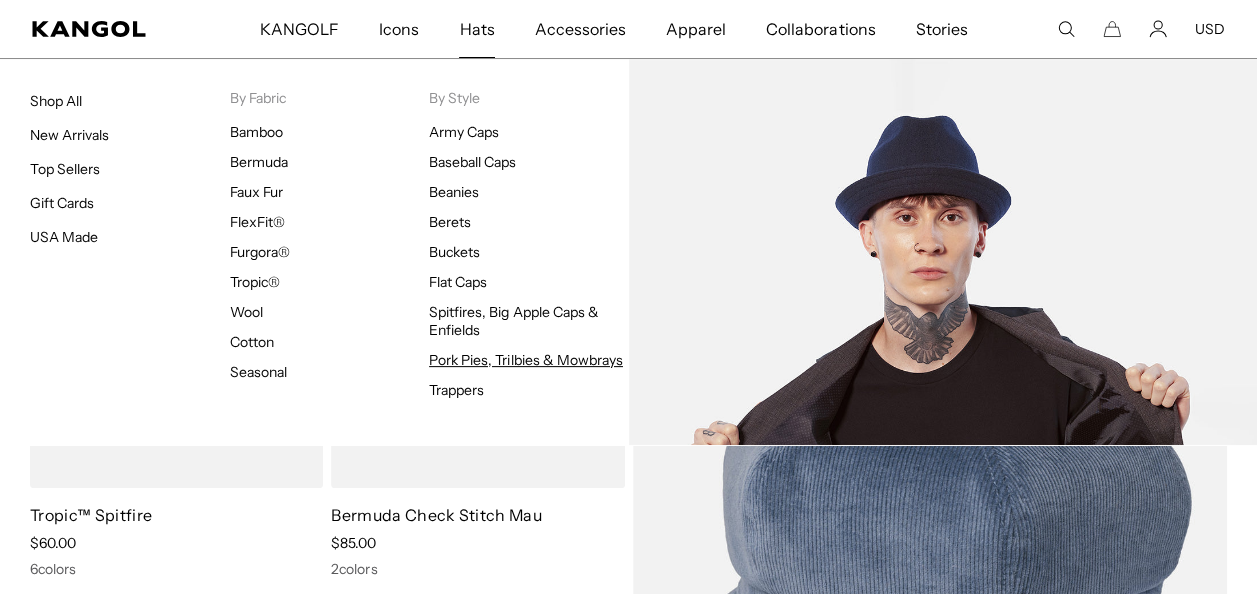 click on "Pork Pies, Trilbies & Mowbrays" at bounding box center (526, 360) 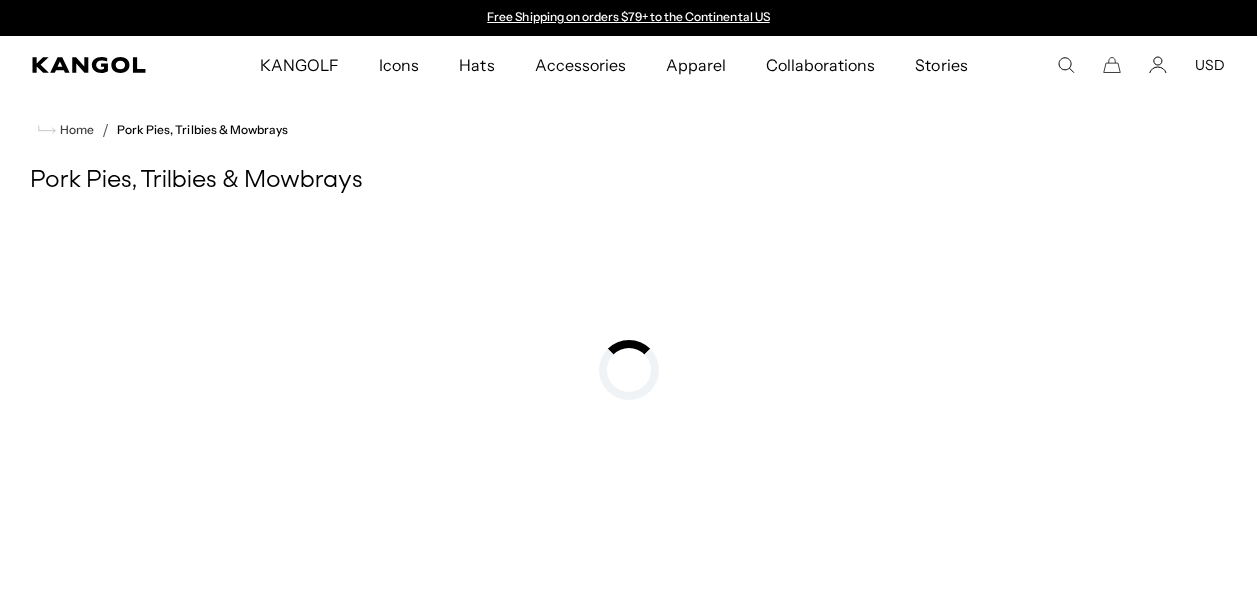 scroll, scrollTop: 0, scrollLeft: 0, axis: both 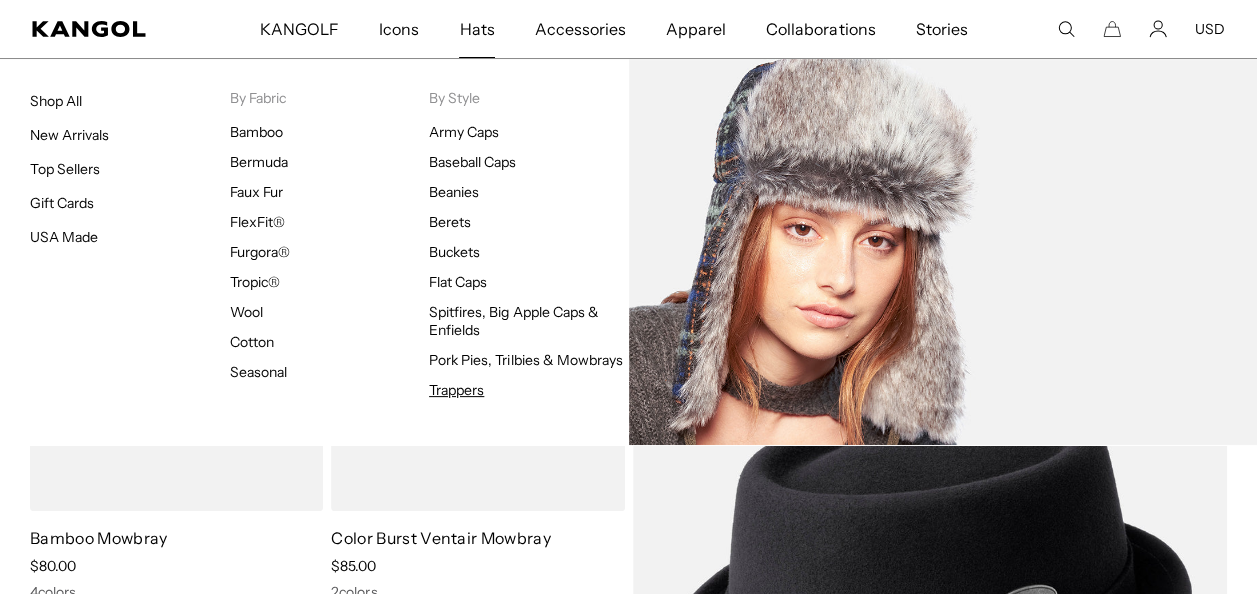 click on "Trappers" at bounding box center (456, 390) 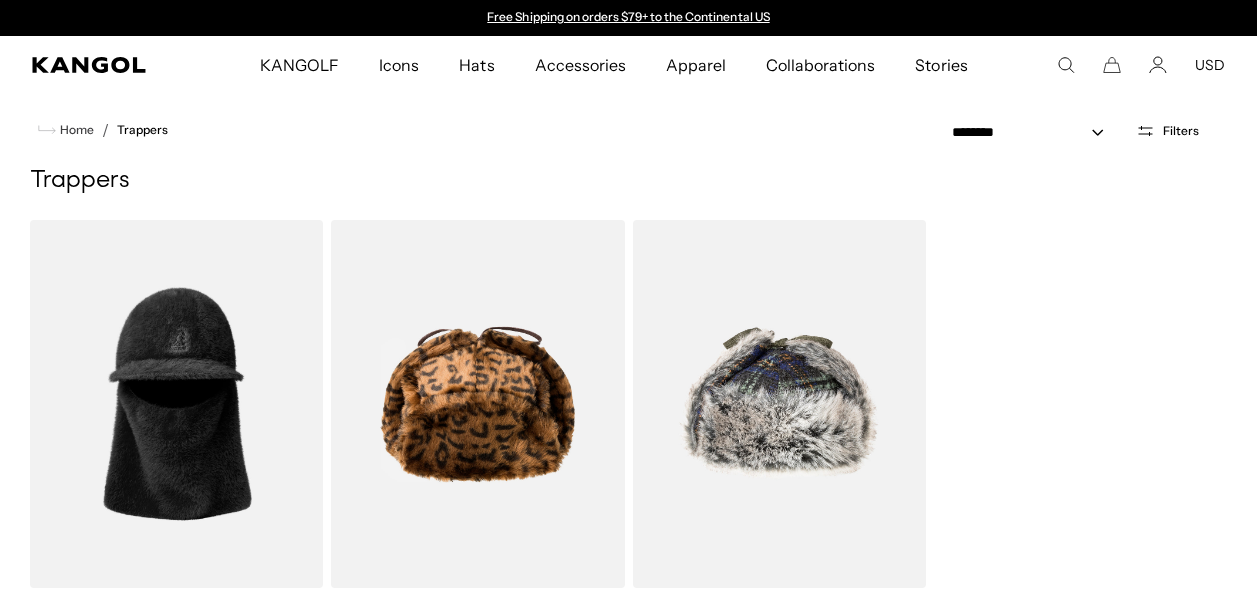 scroll, scrollTop: 0, scrollLeft: 0, axis: both 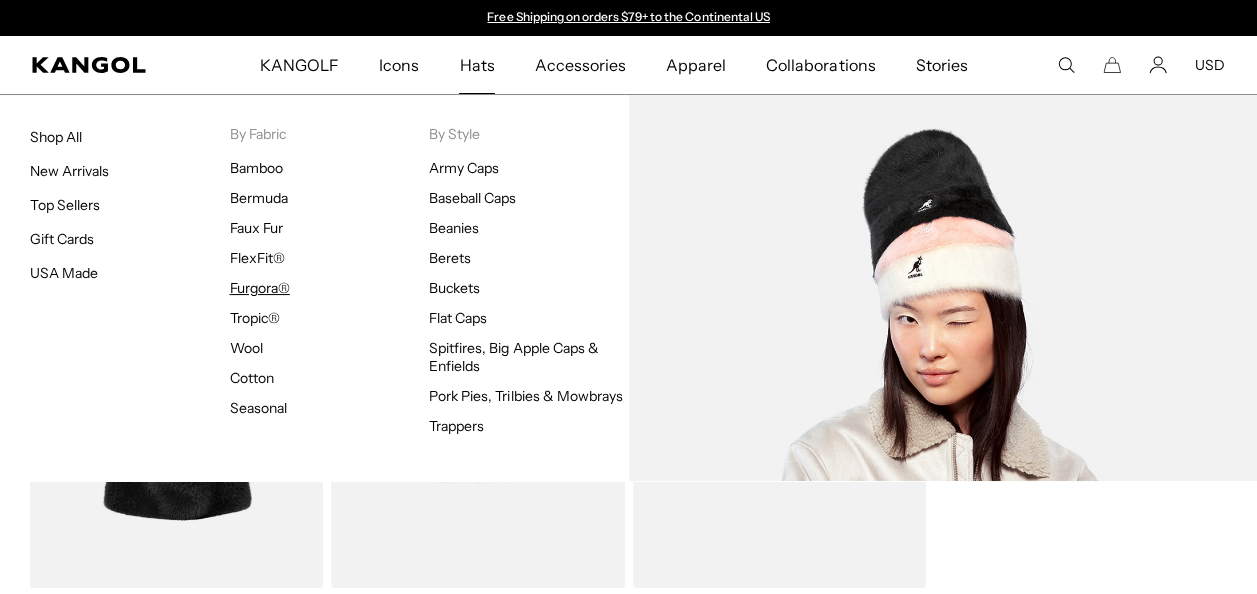 click on "Furgora®" at bounding box center (260, 288) 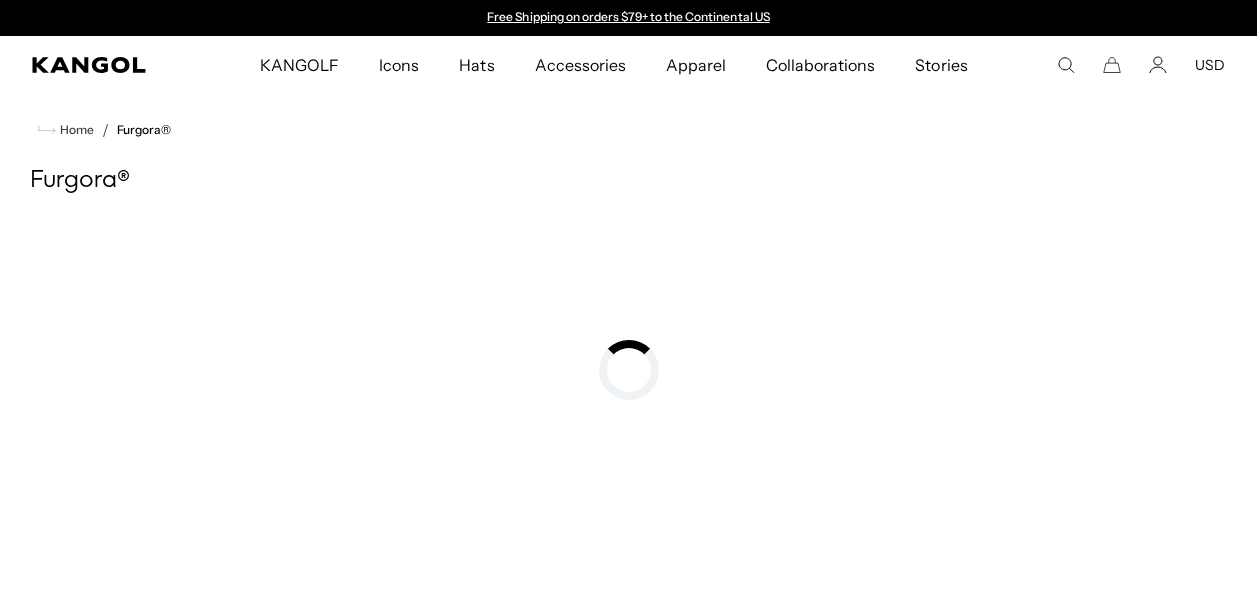 scroll, scrollTop: 0, scrollLeft: 0, axis: both 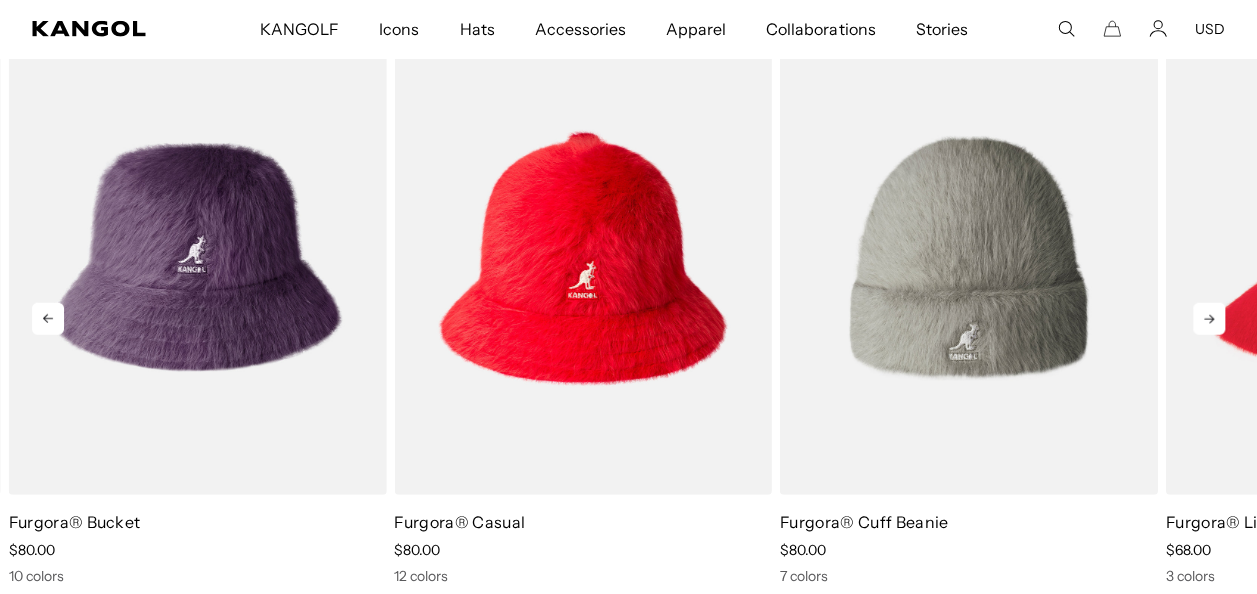 click 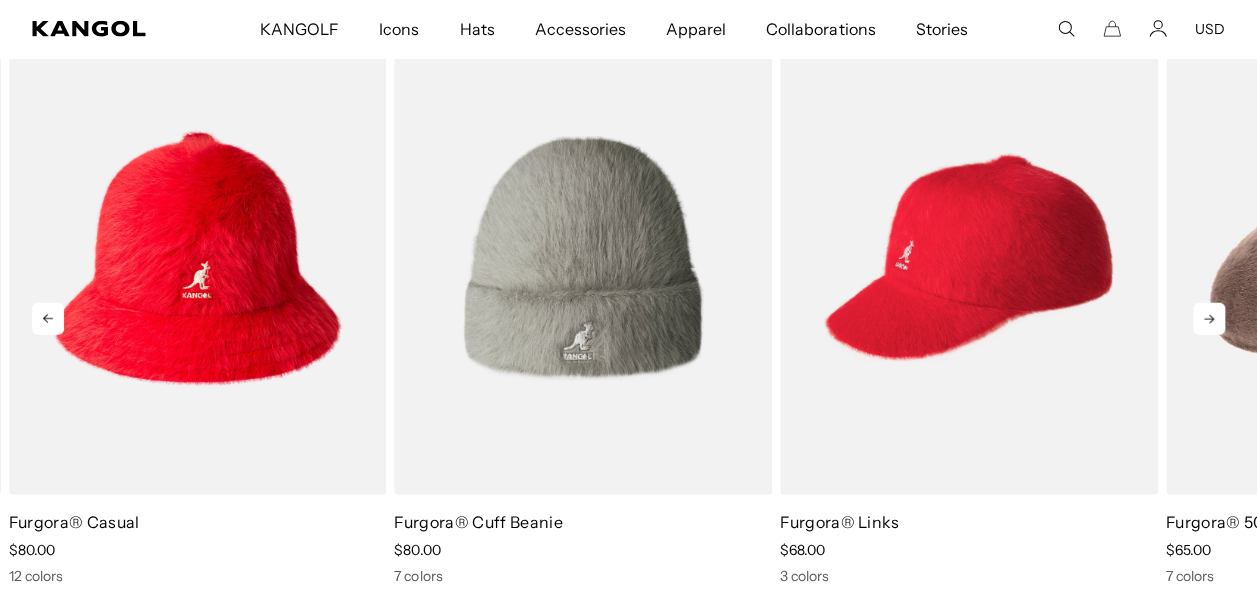 click 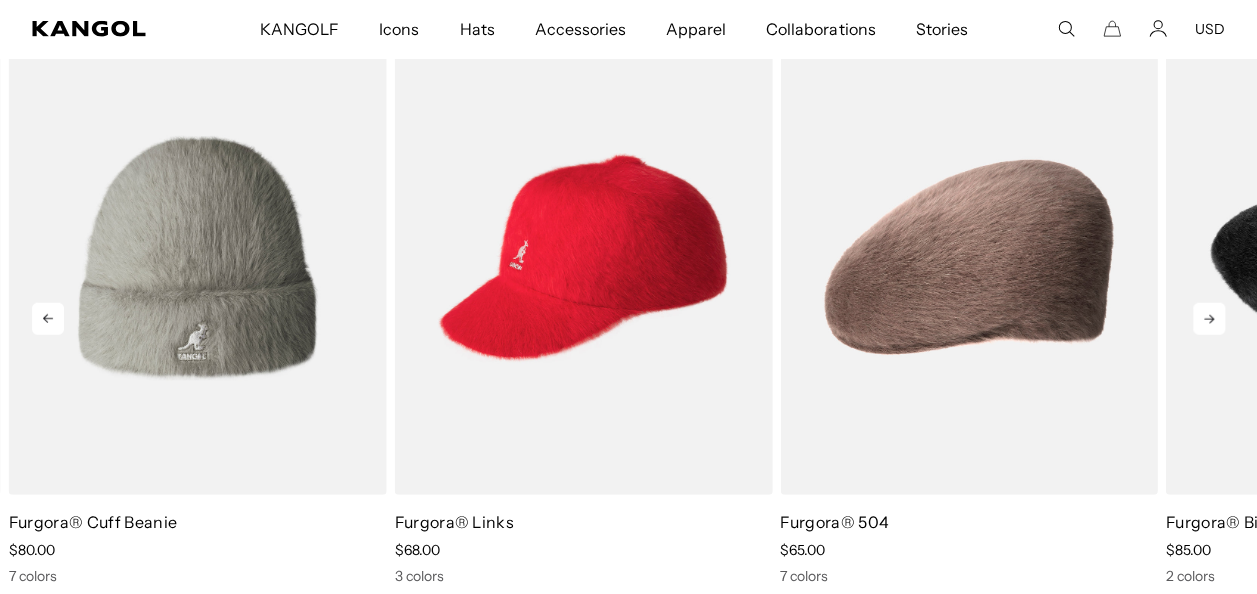 click 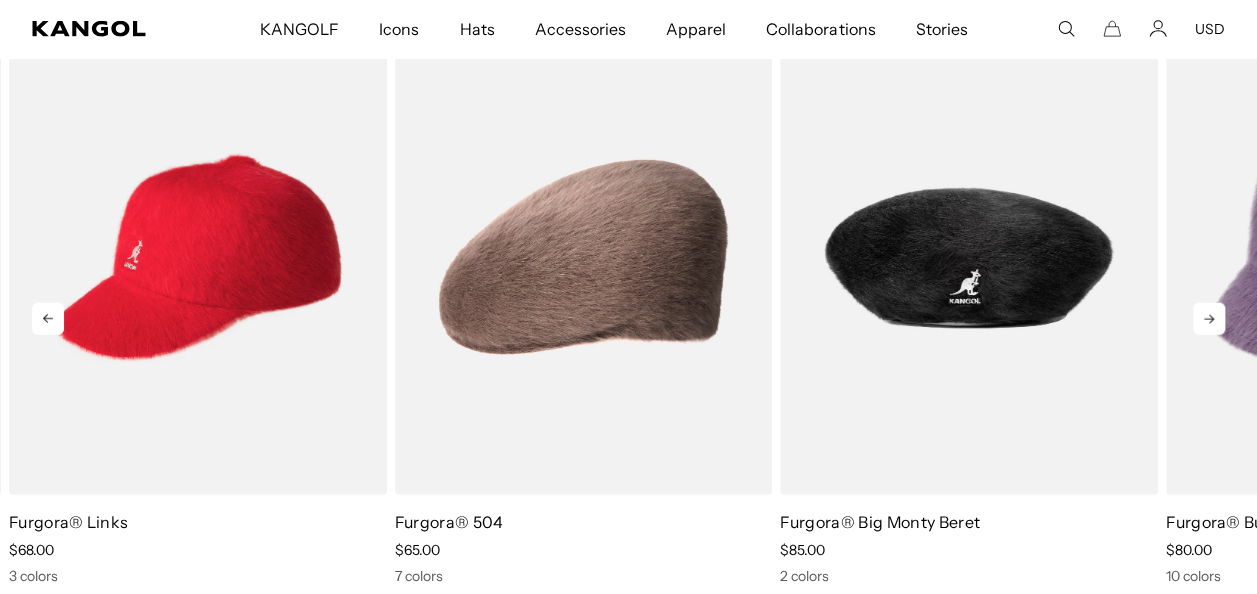 click 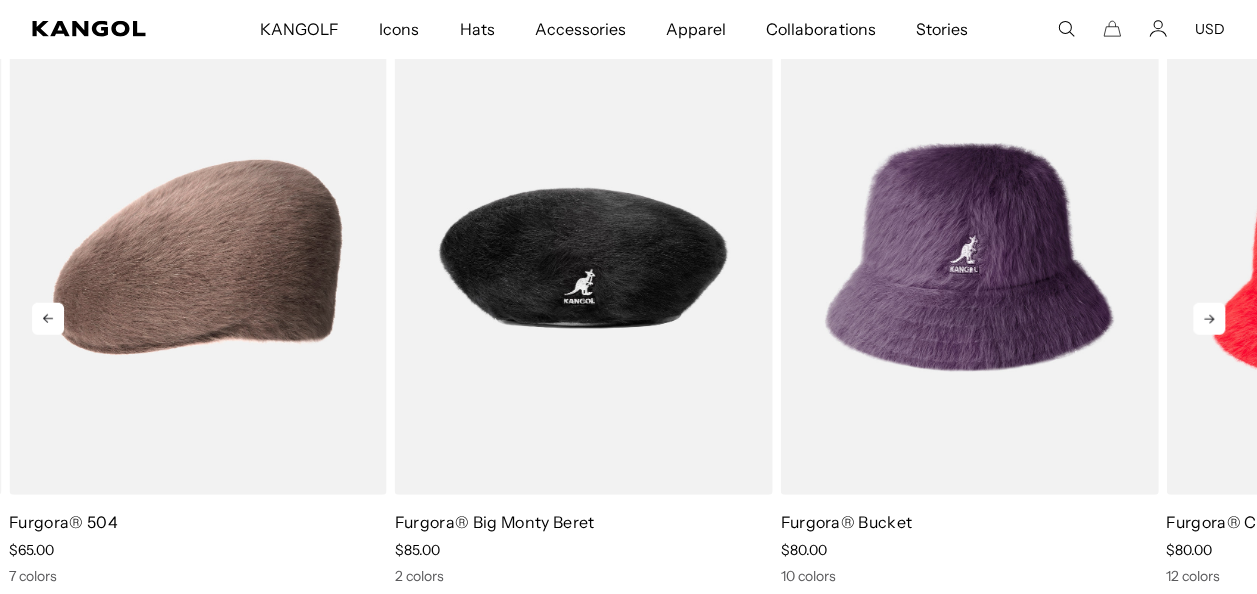 click 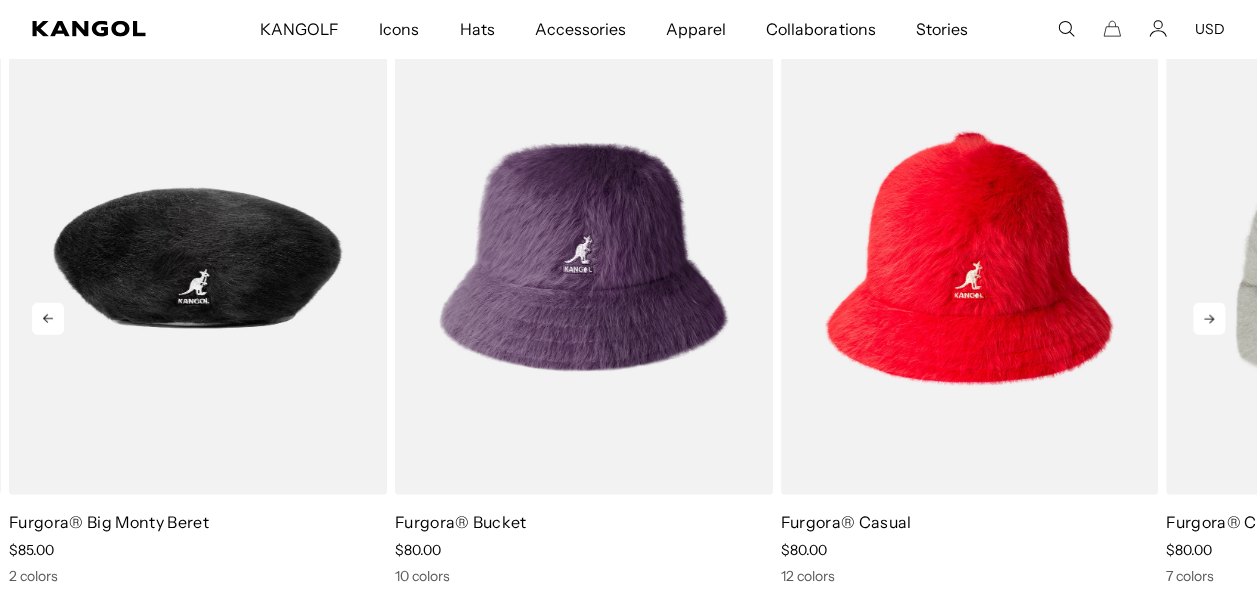 click 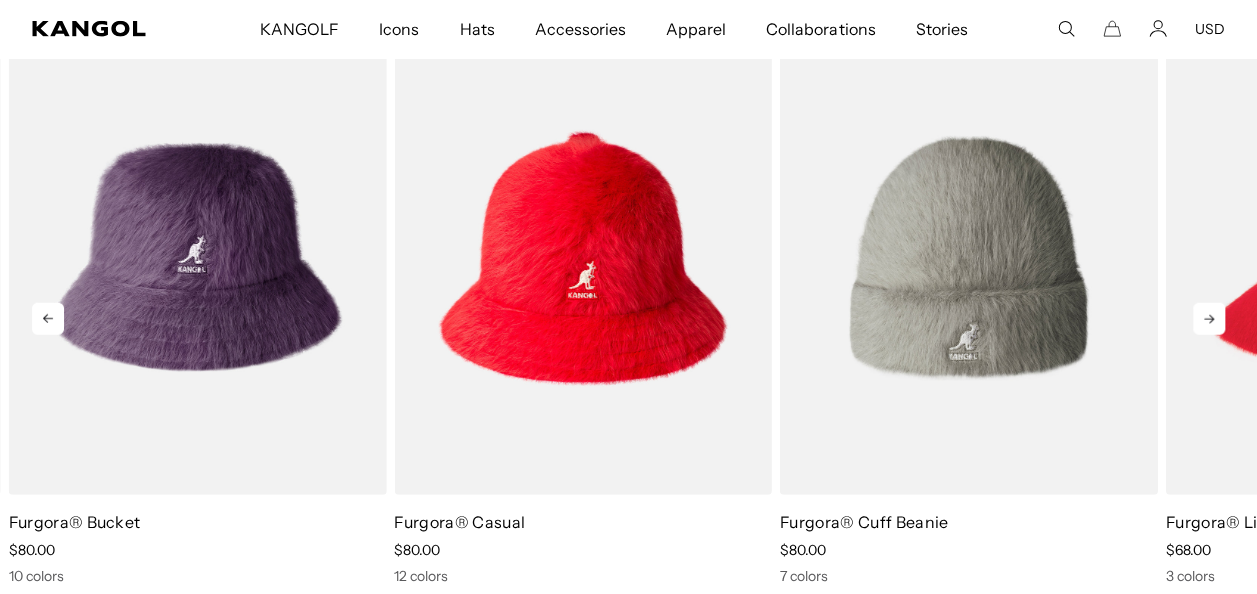 click 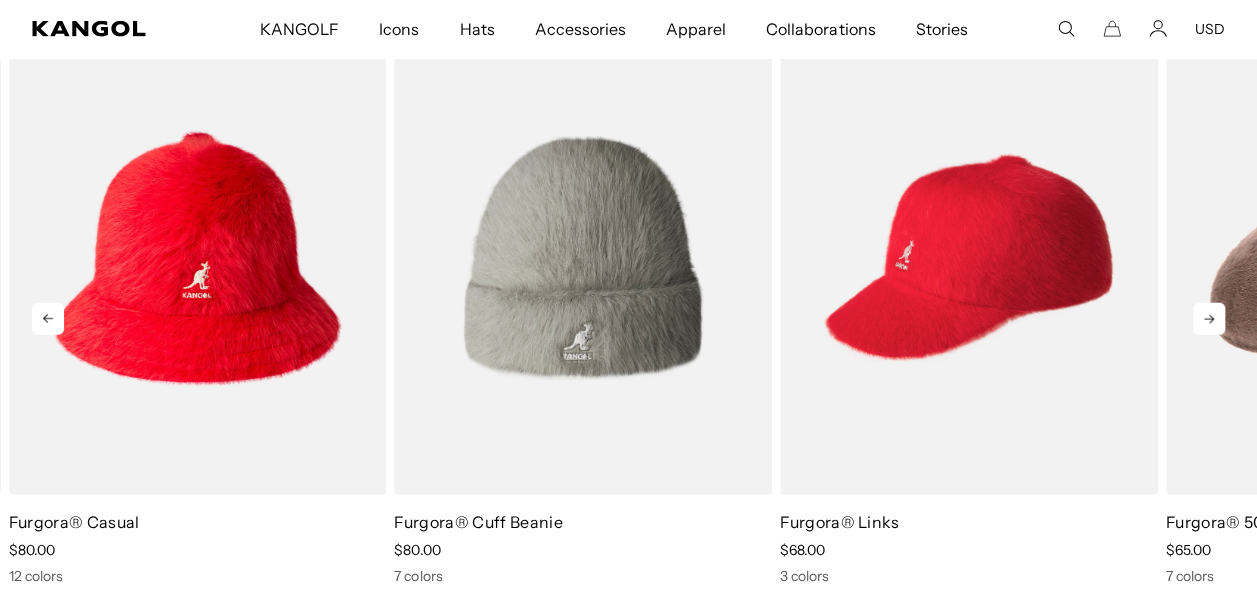 click 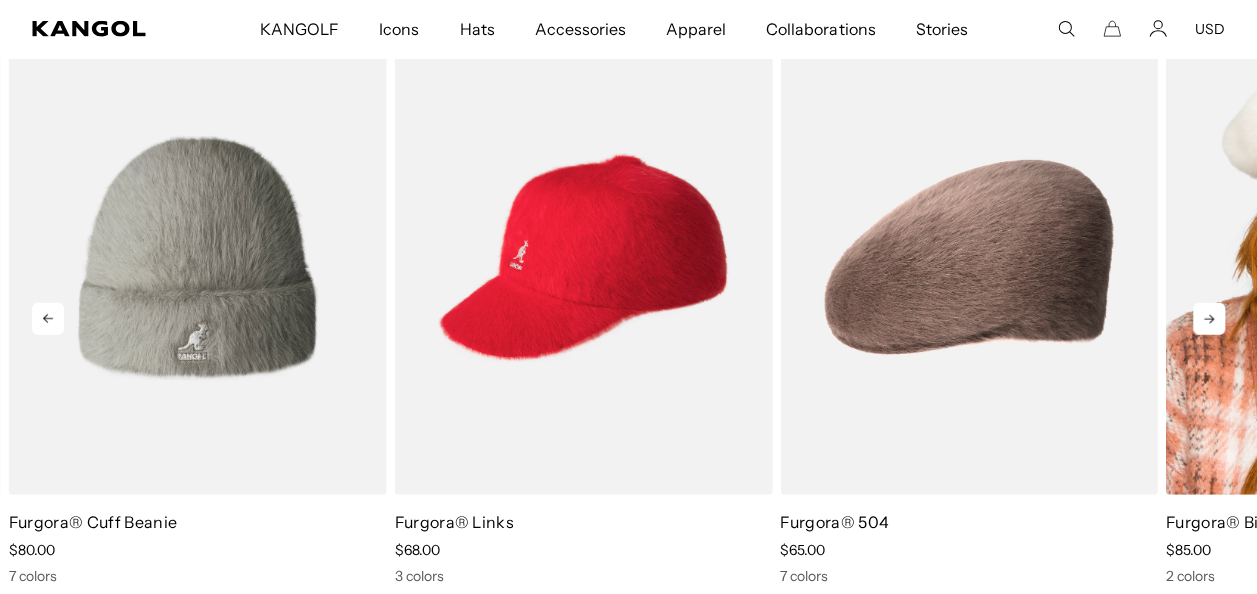 scroll, scrollTop: 0, scrollLeft: 412, axis: horizontal 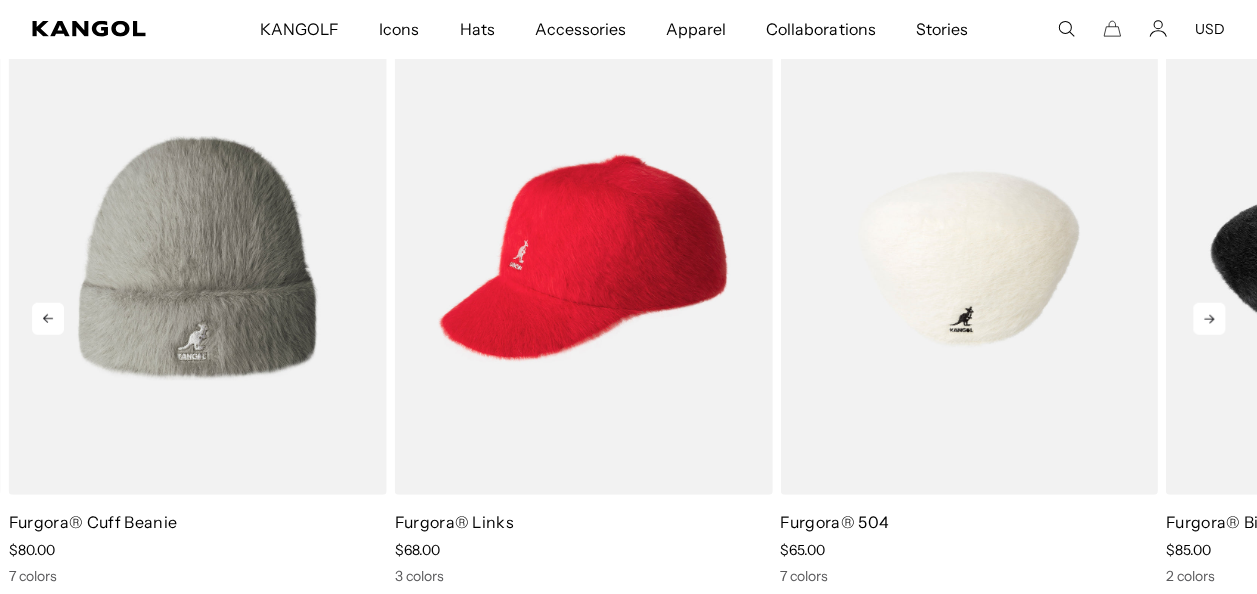 click at bounding box center [969, 258] 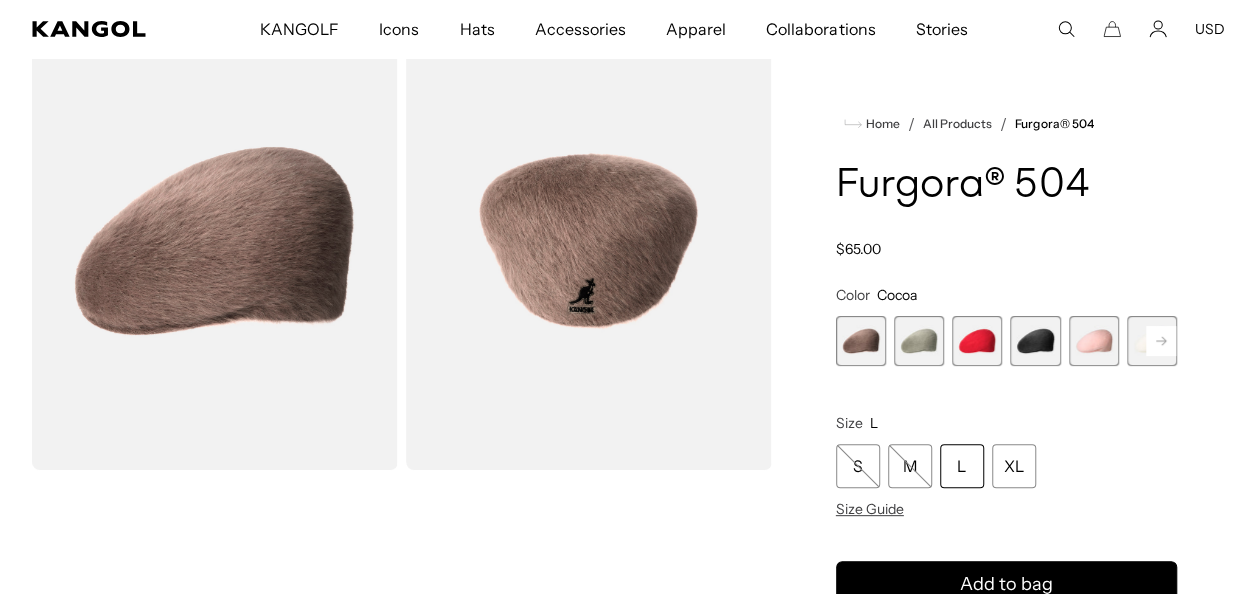 scroll, scrollTop: 91, scrollLeft: 0, axis: vertical 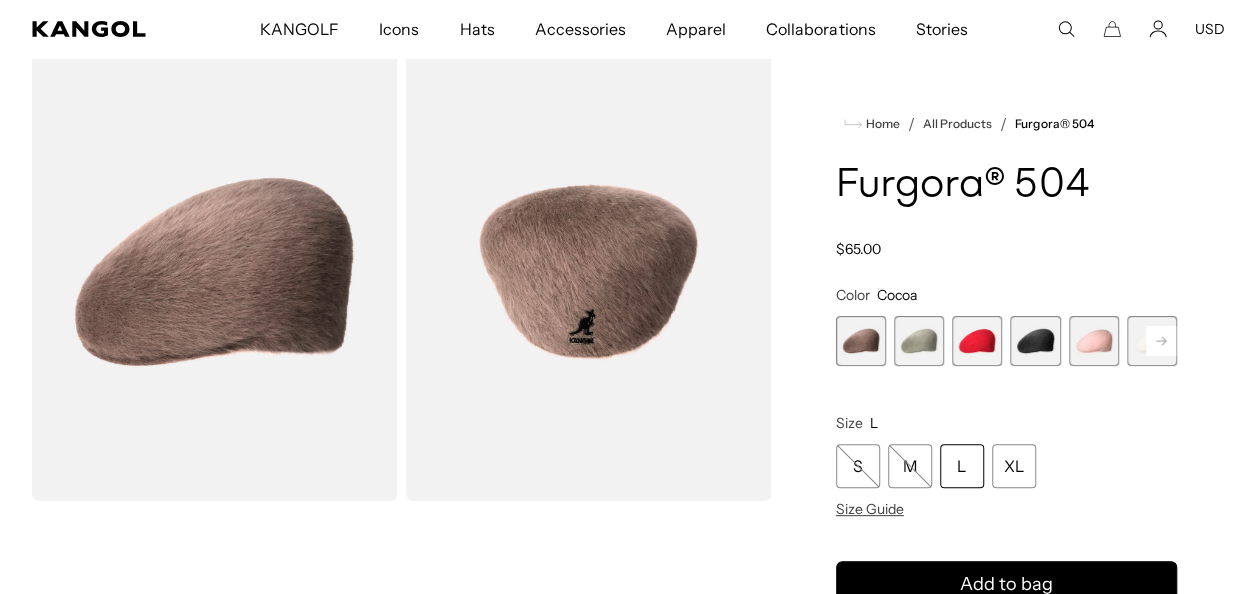 click at bounding box center (919, 341) 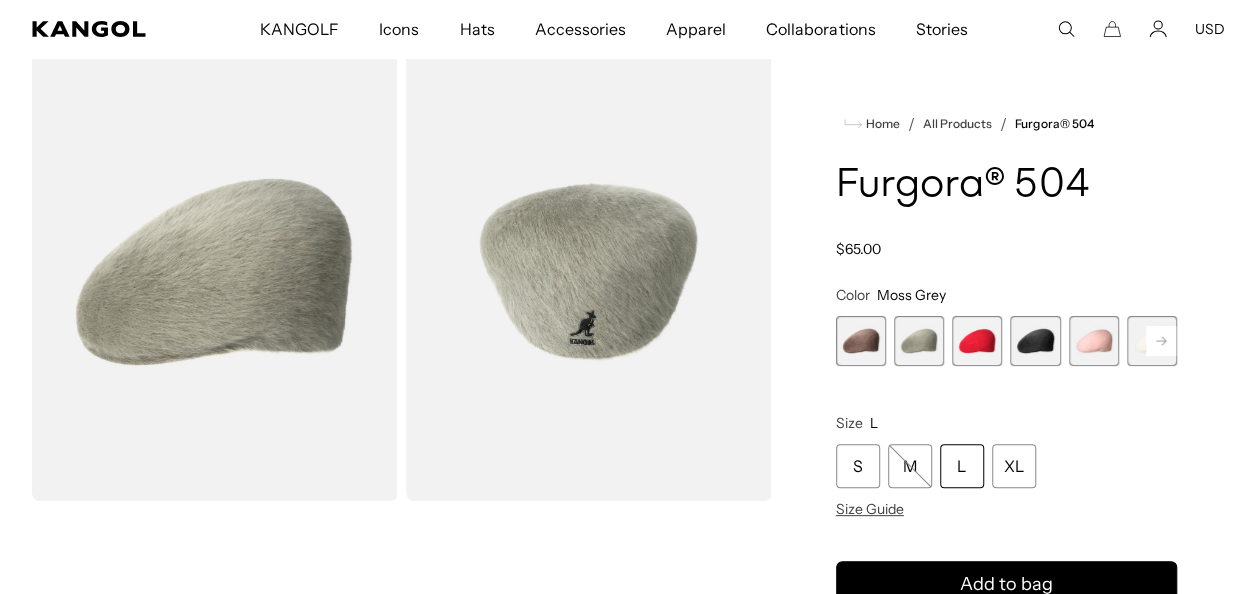 scroll, scrollTop: 0, scrollLeft: 412, axis: horizontal 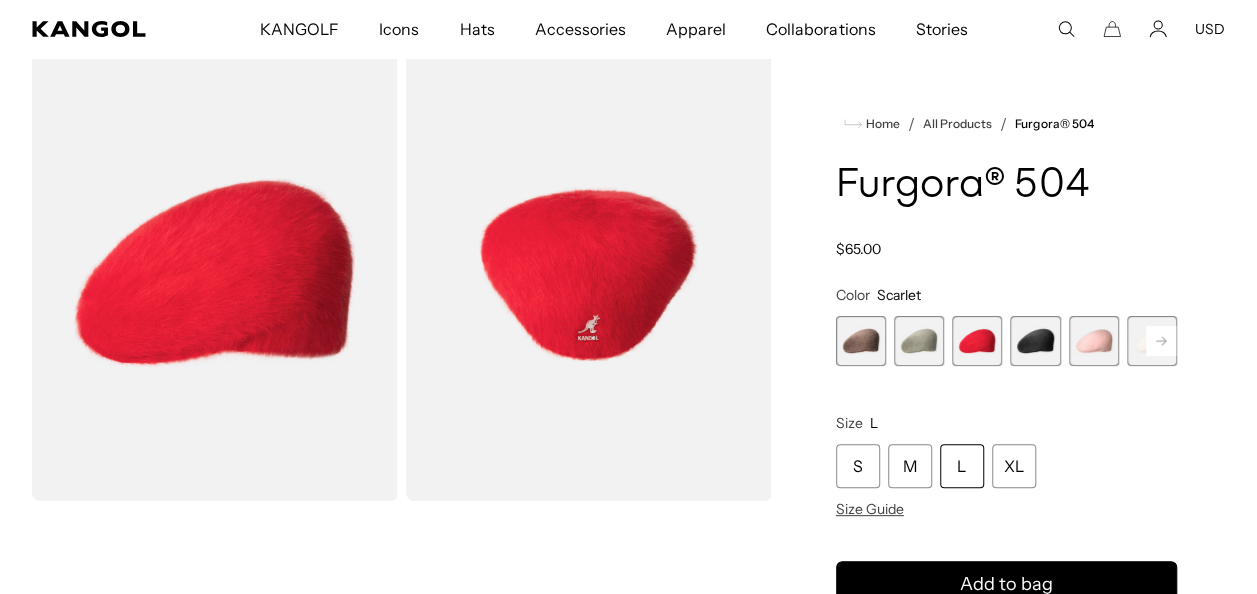 click at bounding box center [1035, 341] 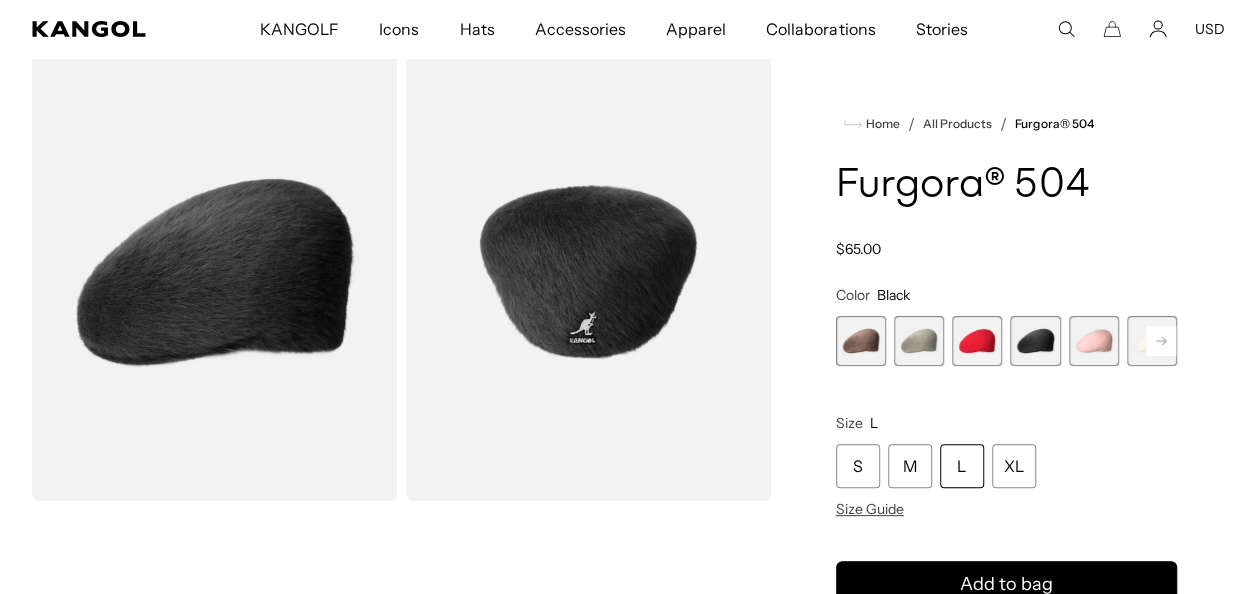 scroll, scrollTop: 0, scrollLeft: 0, axis: both 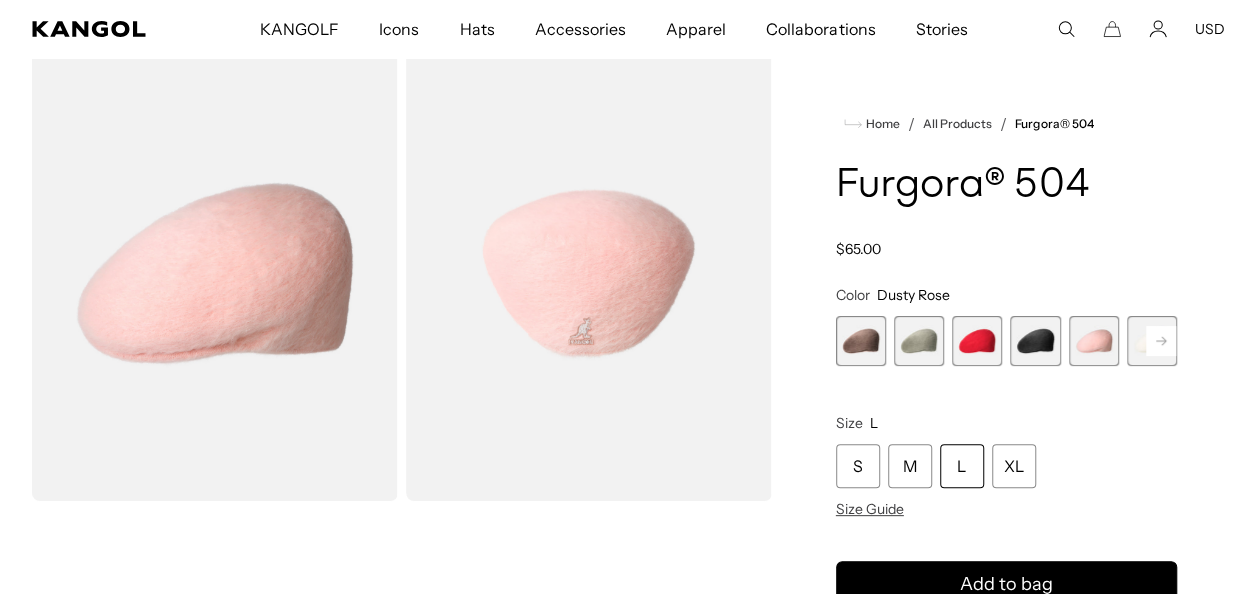 click 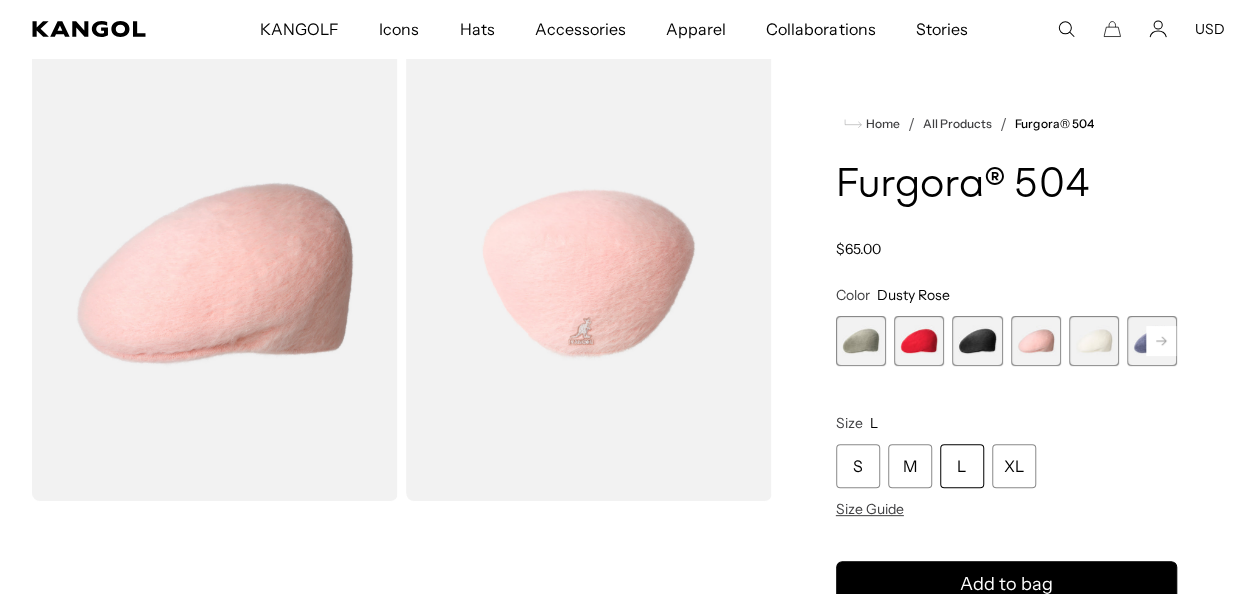 scroll, scrollTop: 0, scrollLeft: 0, axis: both 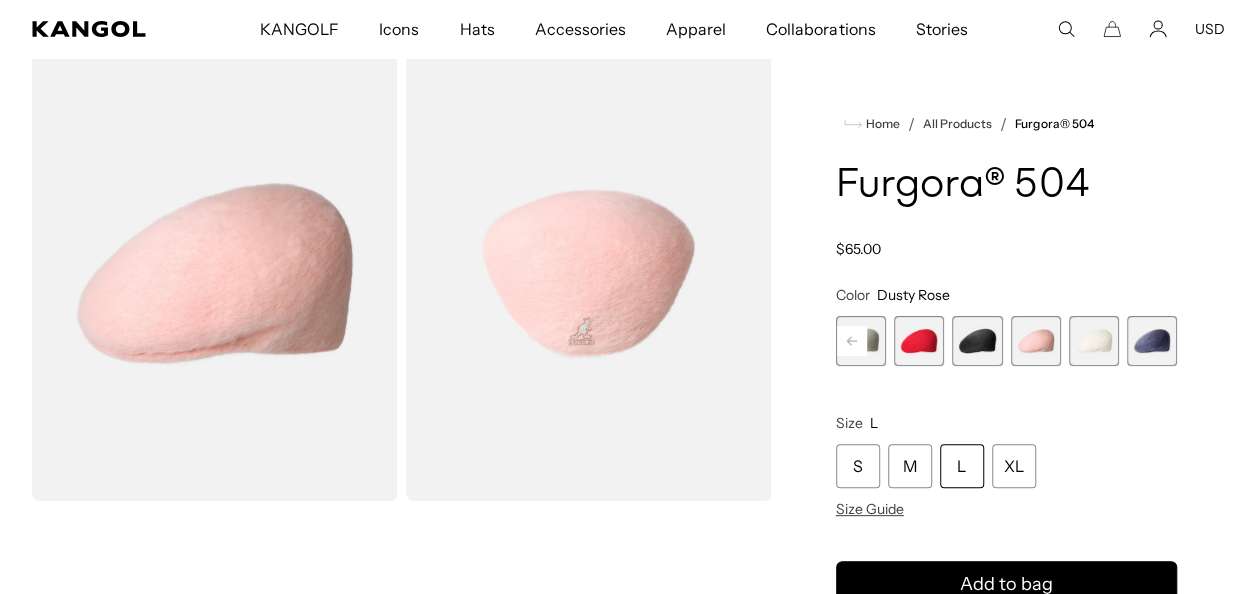click at bounding box center (1094, 341) 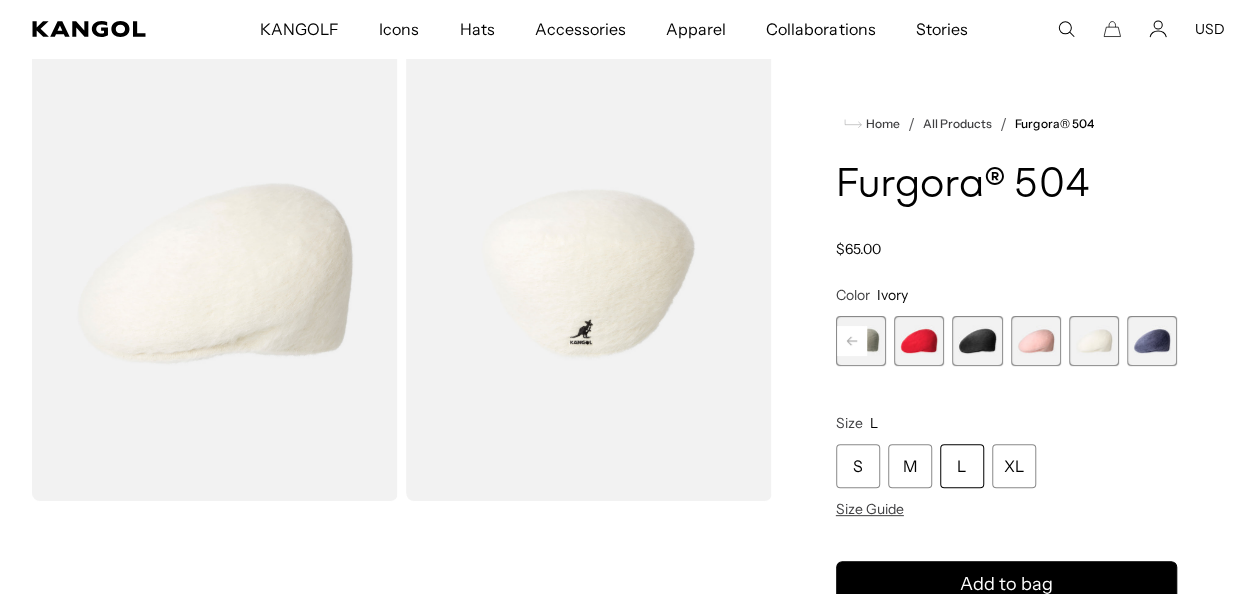 scroll, scrollTop: 0, scrollLeft: 412, axis: horizontal 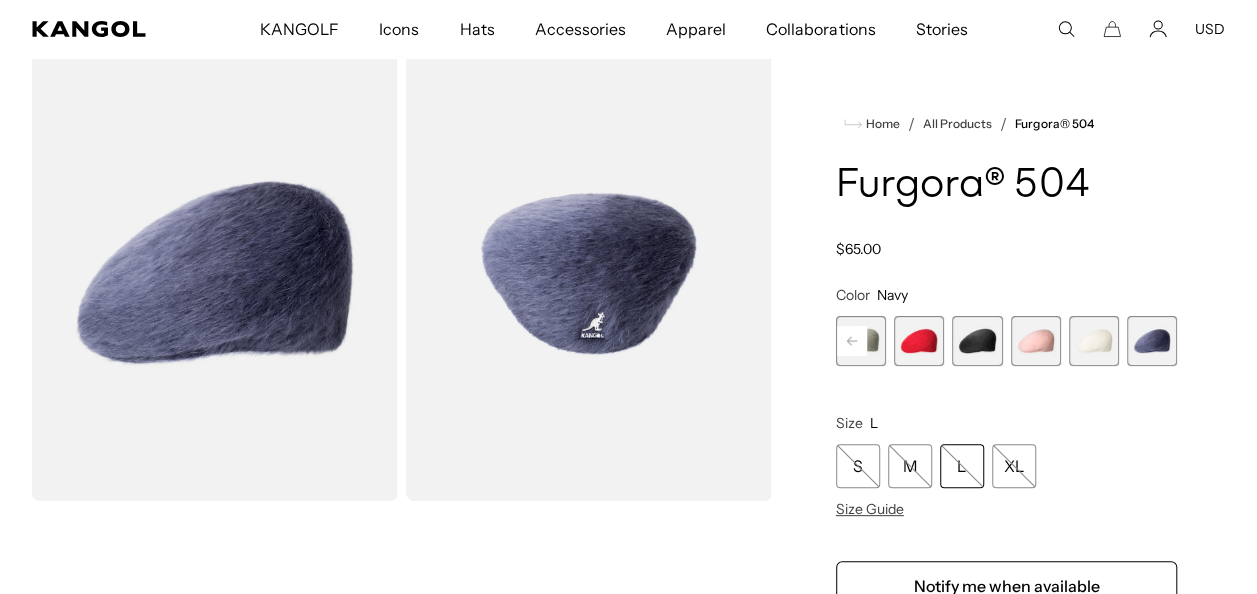 click at bounding box center (1094, 341) 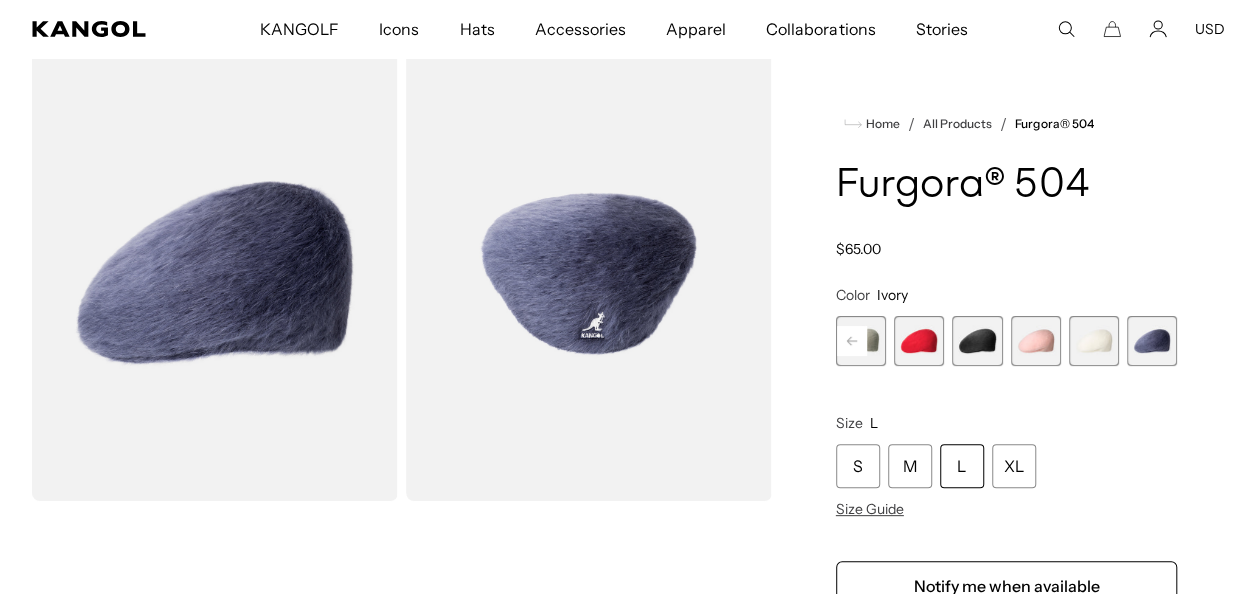 scroll, scrollTop: 0, scrollLeft: 0, axis: both 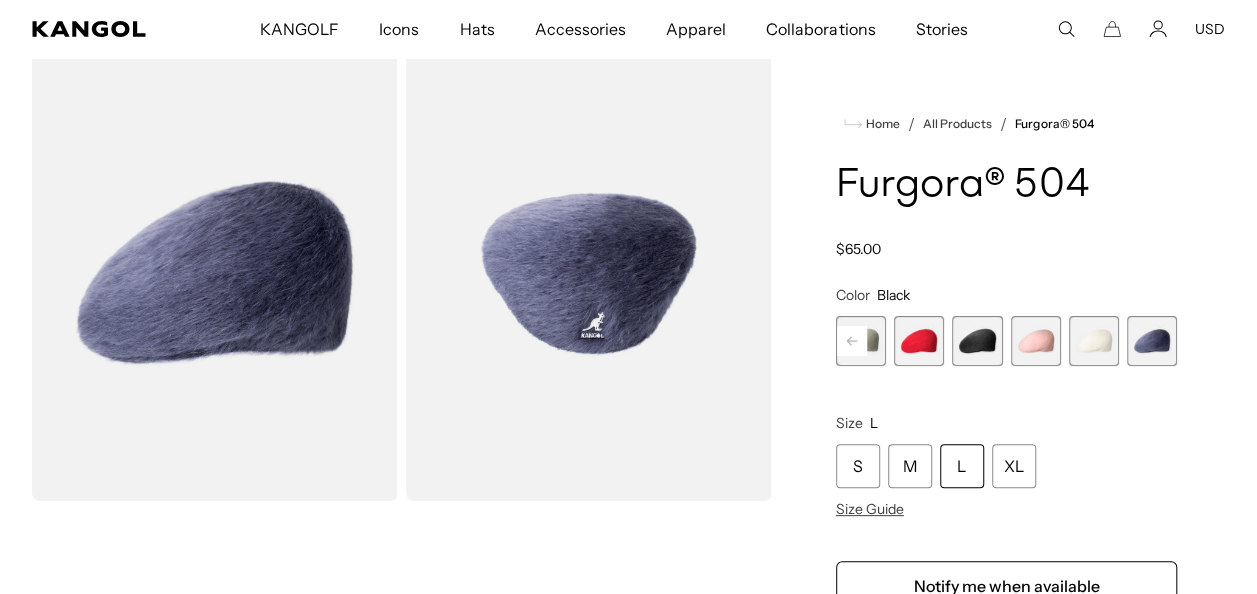 click at bounding box center (977, 341) 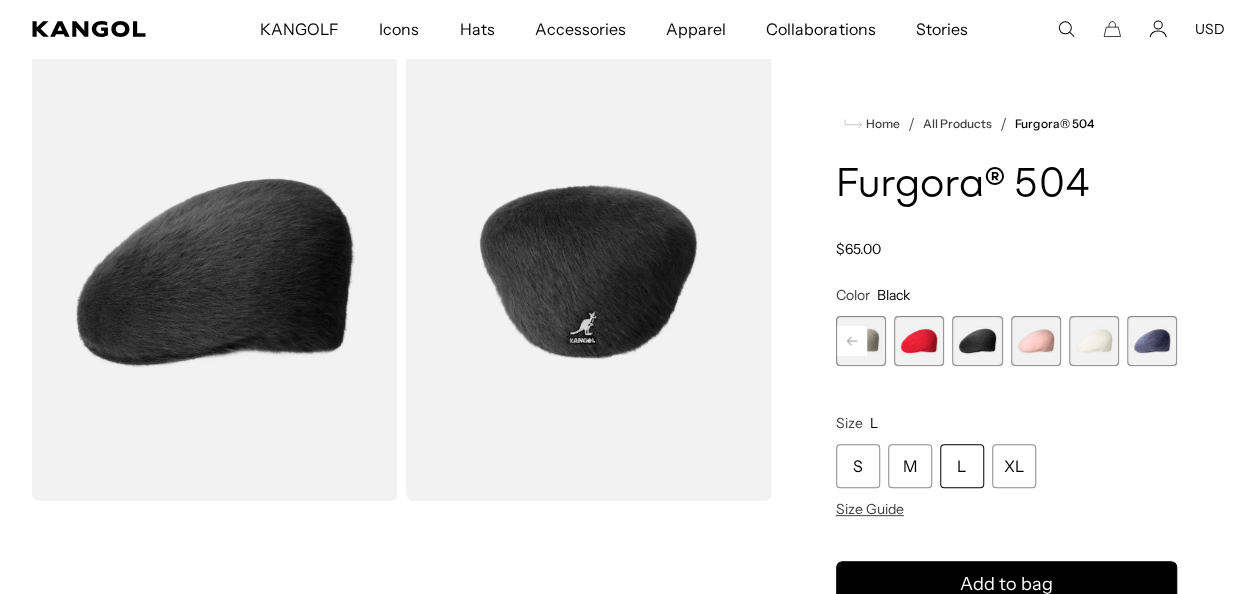 scroll, scrollTop: 0, scrollLeft: 0, axis: both 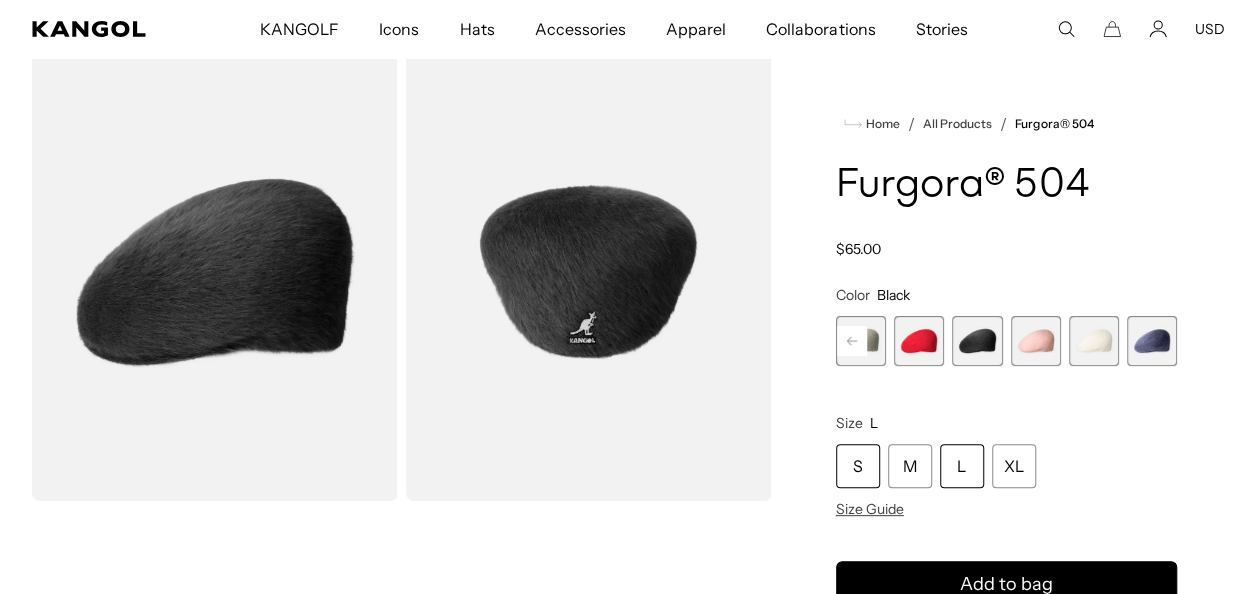click on "S" at bounding box center (858, 466) 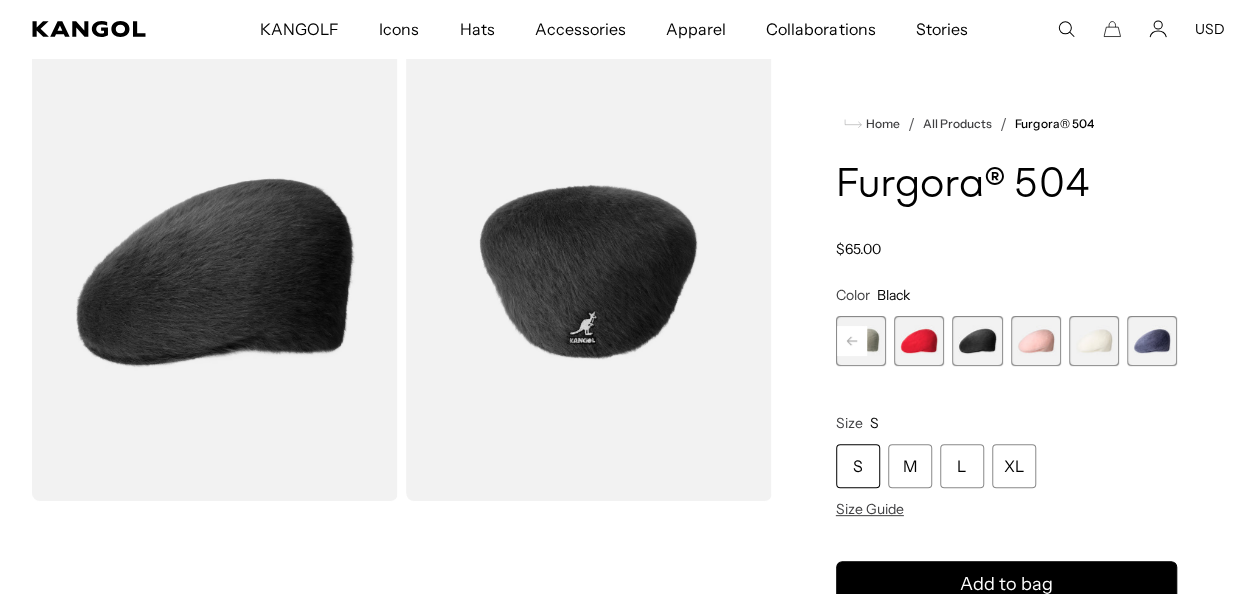 scroll, scrollTop: 0, scrollLeft: 412, axis: horizontal 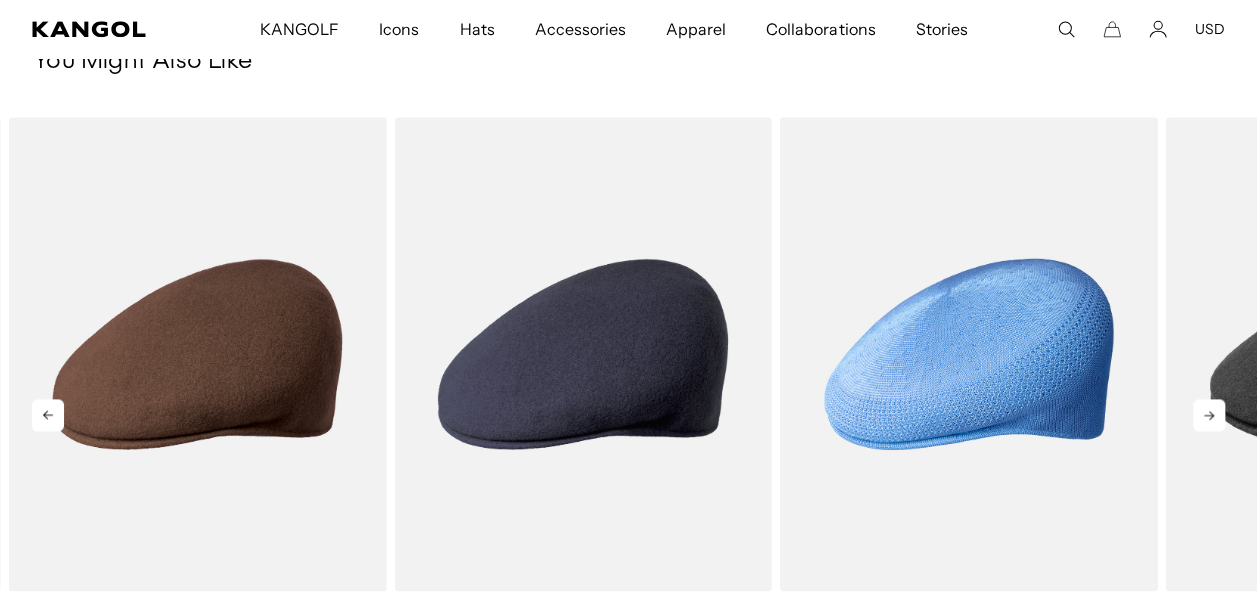 click 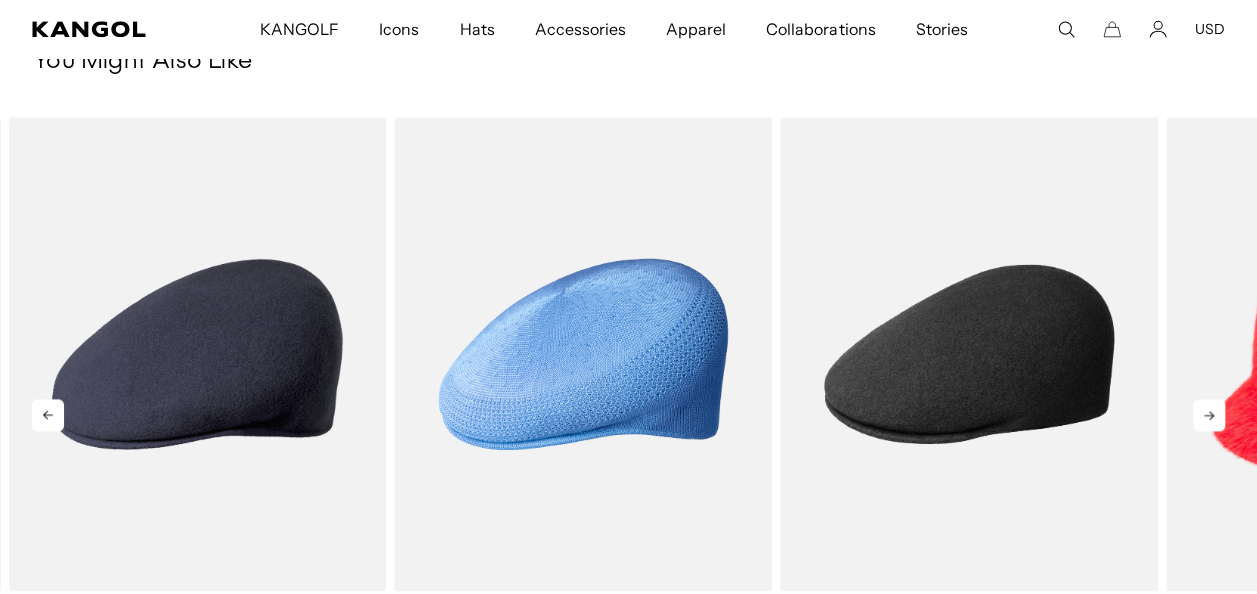 click 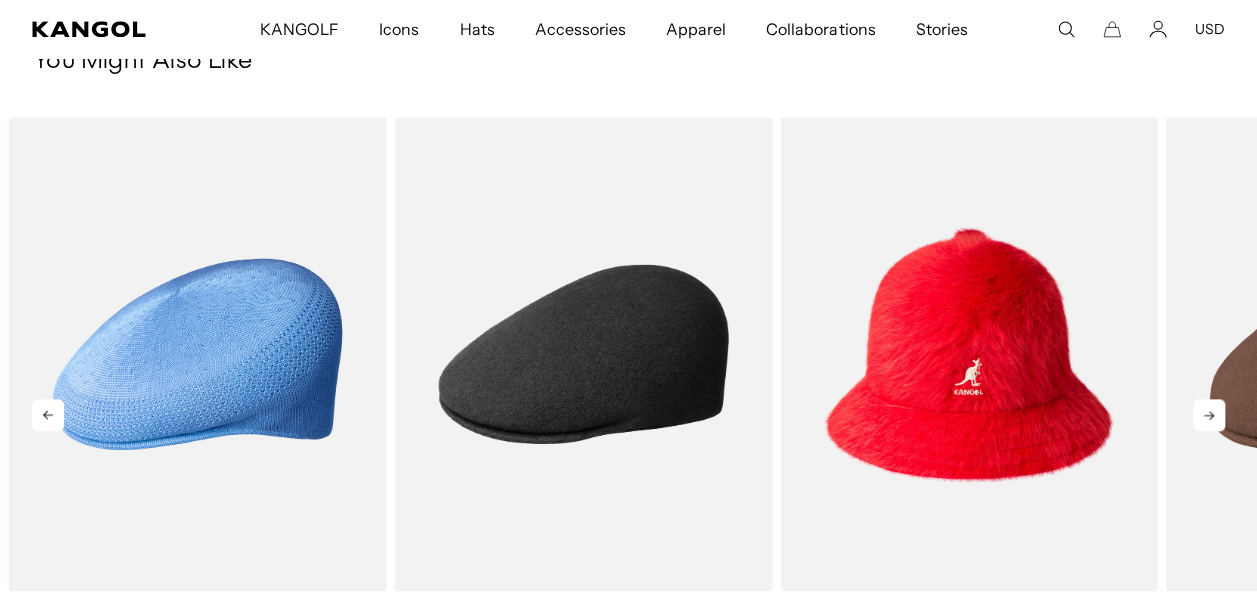 click 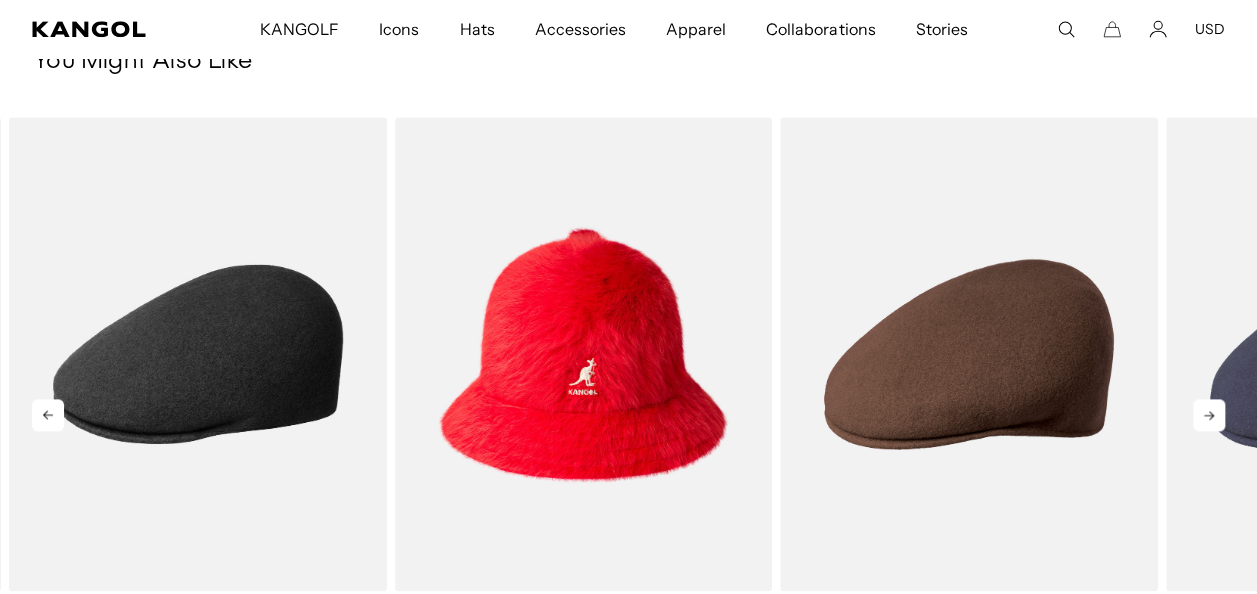 scroll, scrollTop: 0, scrollLeft: 412, axis: horizontal 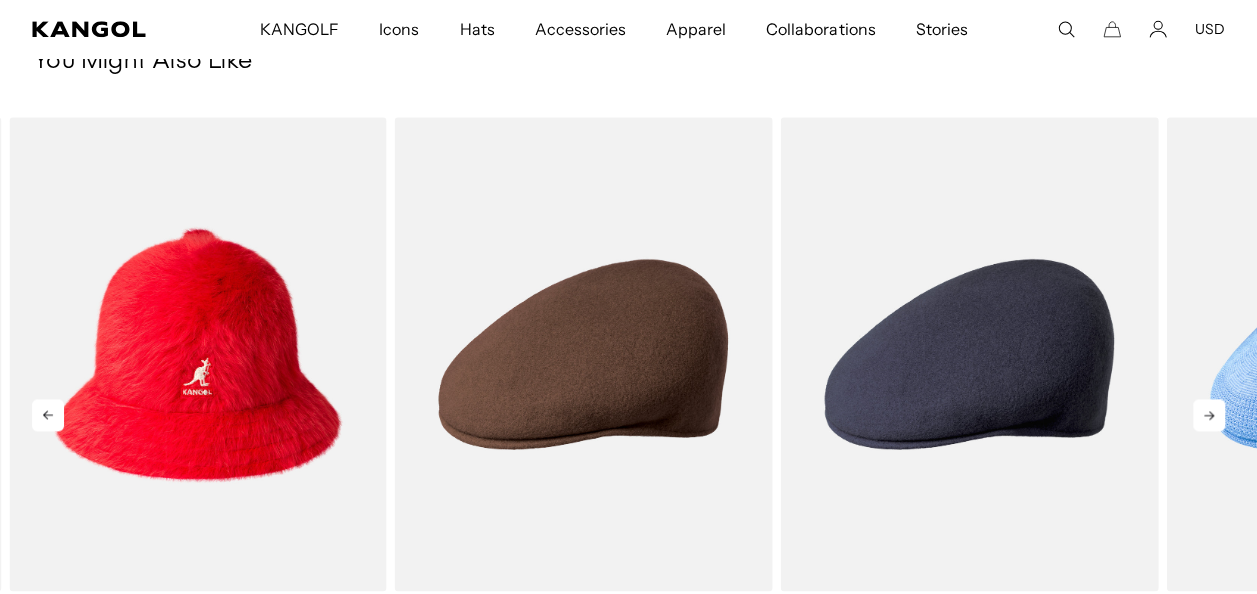 click 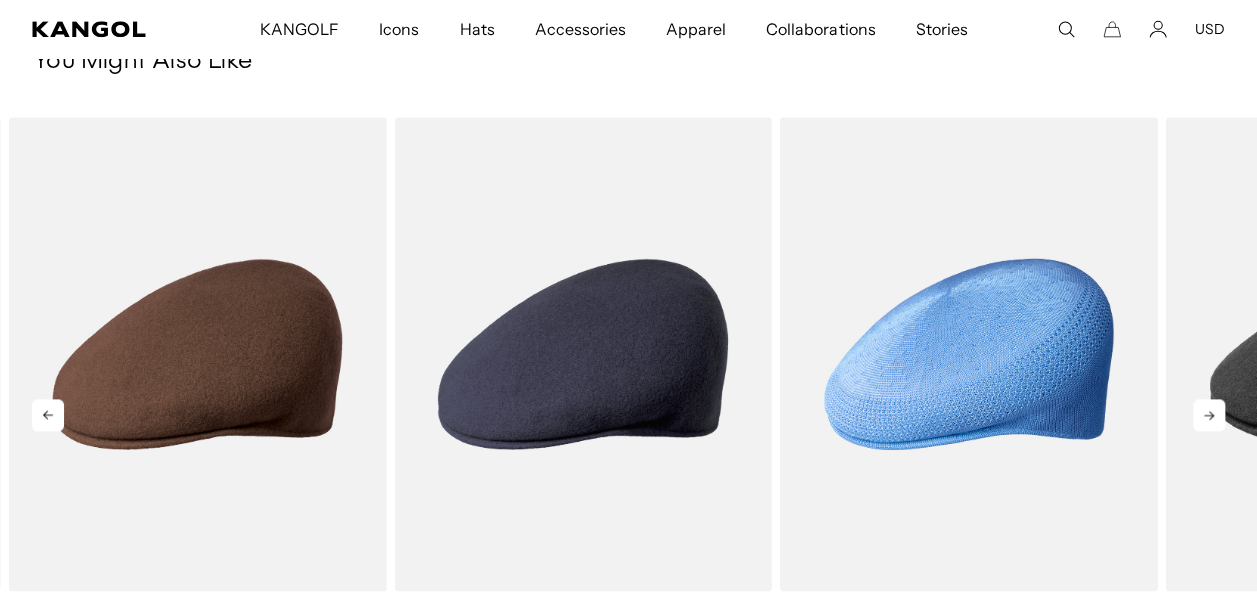 click 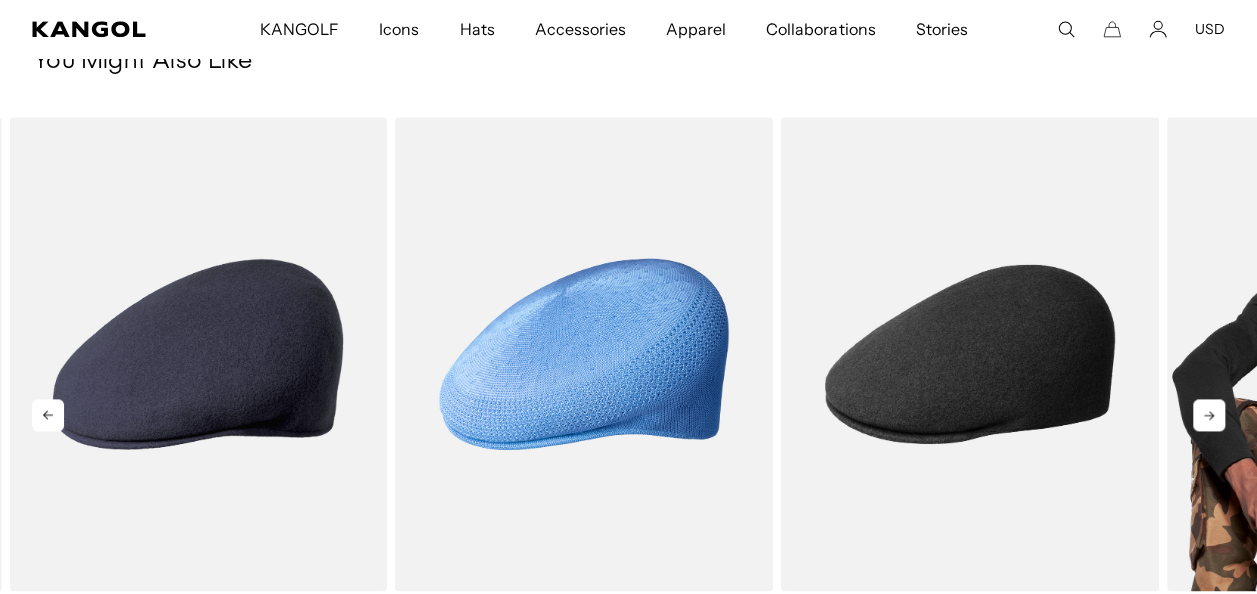 click on "Previous
Next
Sale Price $80.00 Sale Price" at bounding box center [628, 399] 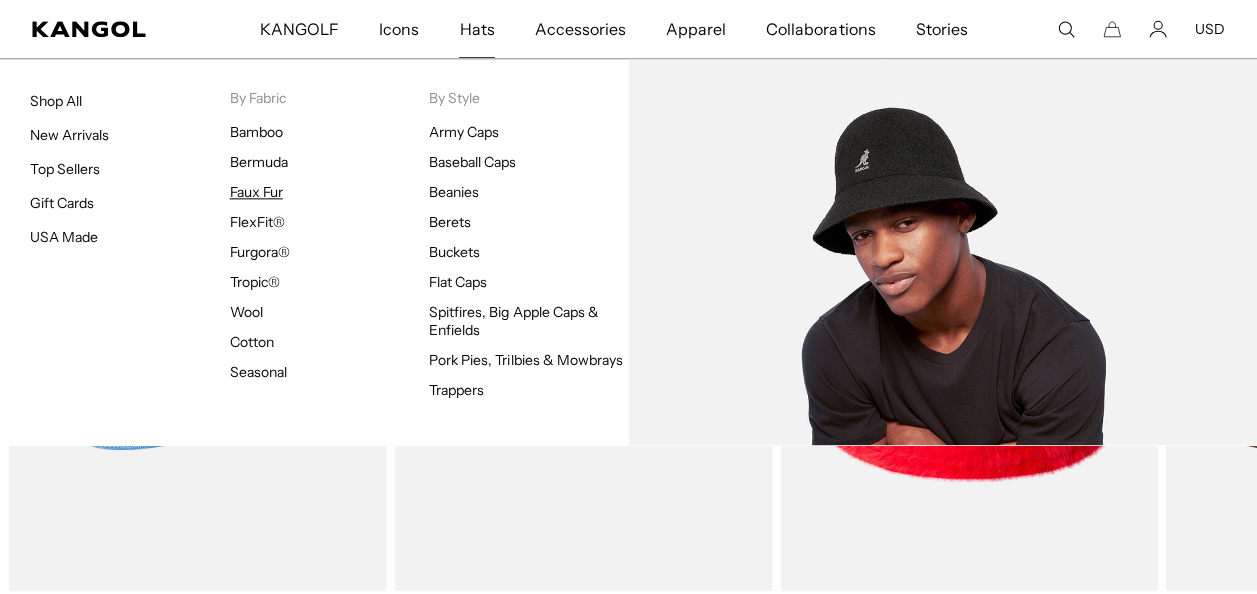 scroll, scrollTop: 0, scrollLeft: 0, axis: both 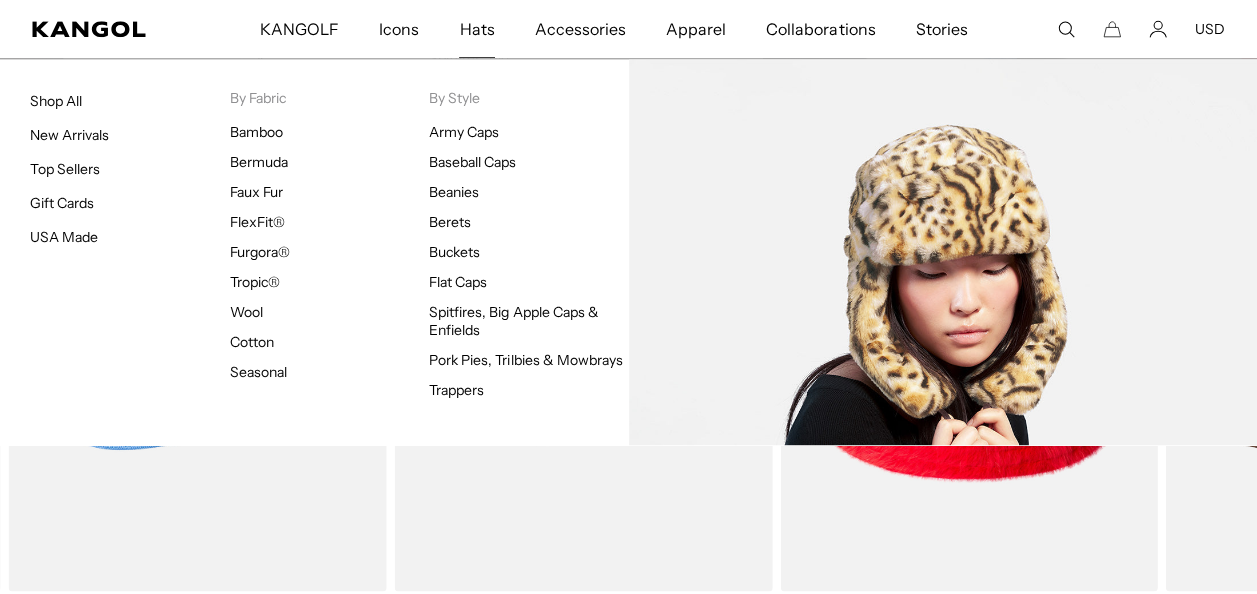 click on "Bamboo
Bermuda
Faux Fur
FlexFit®
Furgora®
Tropic®
Wool
Cotton
Seasonal" at bounding box center [330, 252] 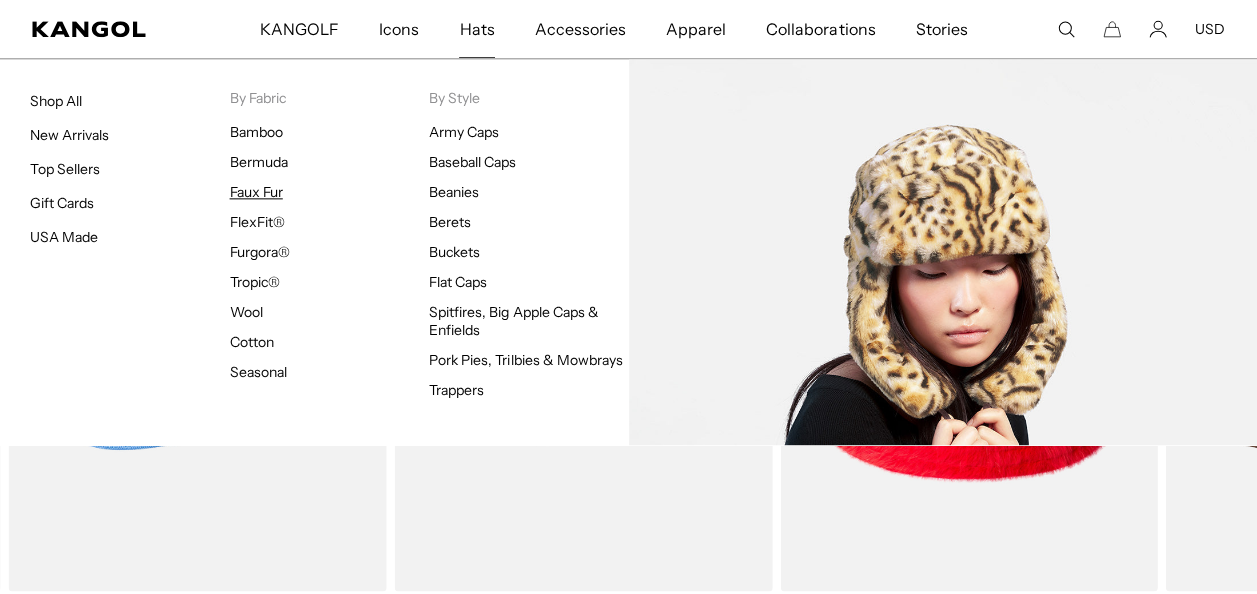 click on "Faux Fur" at bounding box center (256, 192) 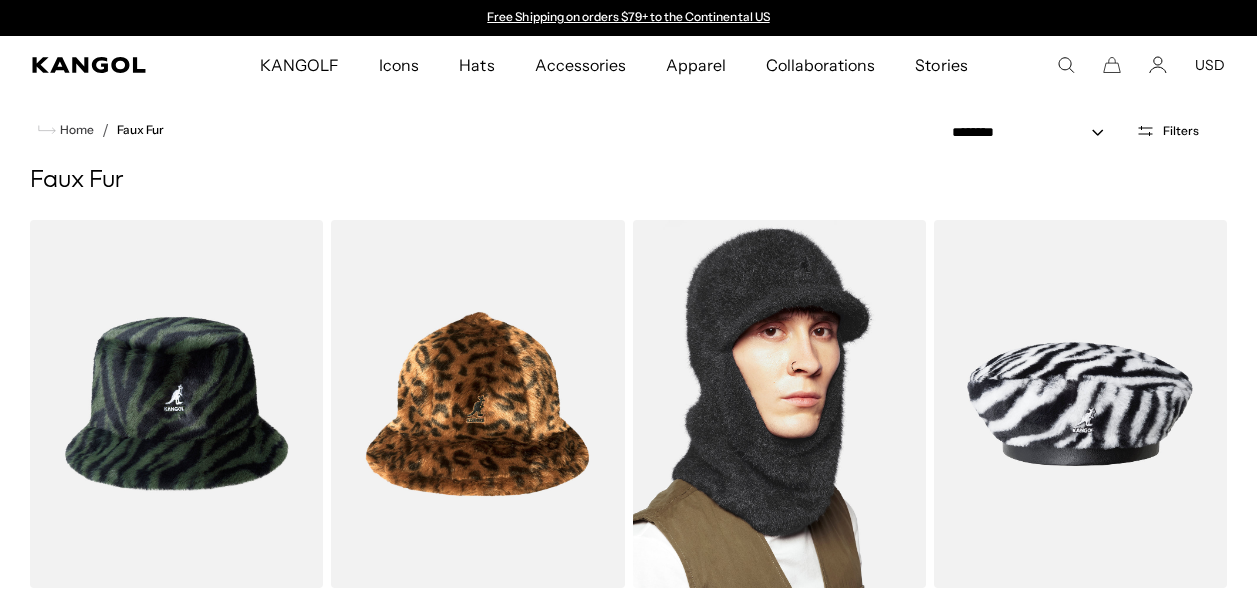 scroll, scrollTop: 0, scrollLeft: 0, axis: both 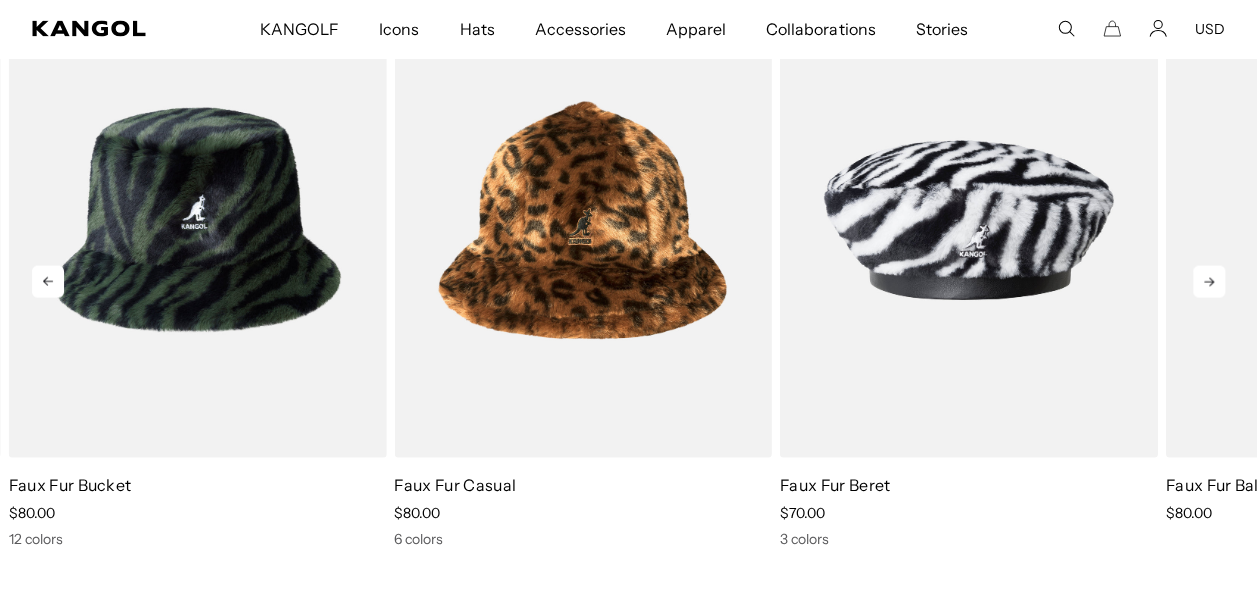 click 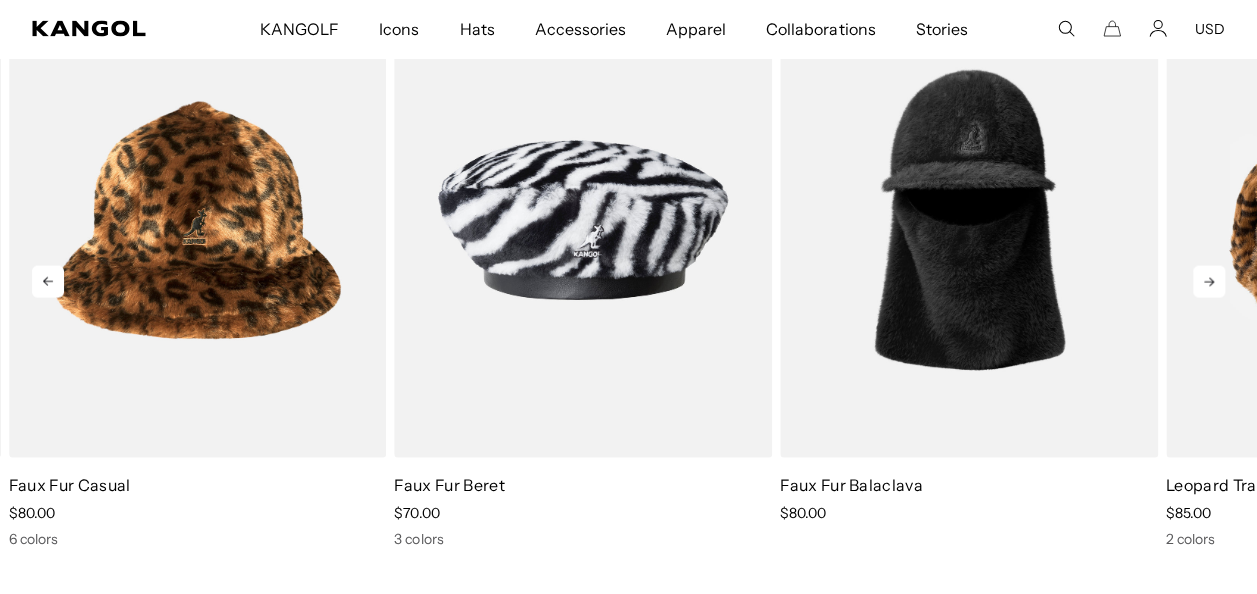 scroll, scrollTop: 0, scrollLeft: 0, axis: both 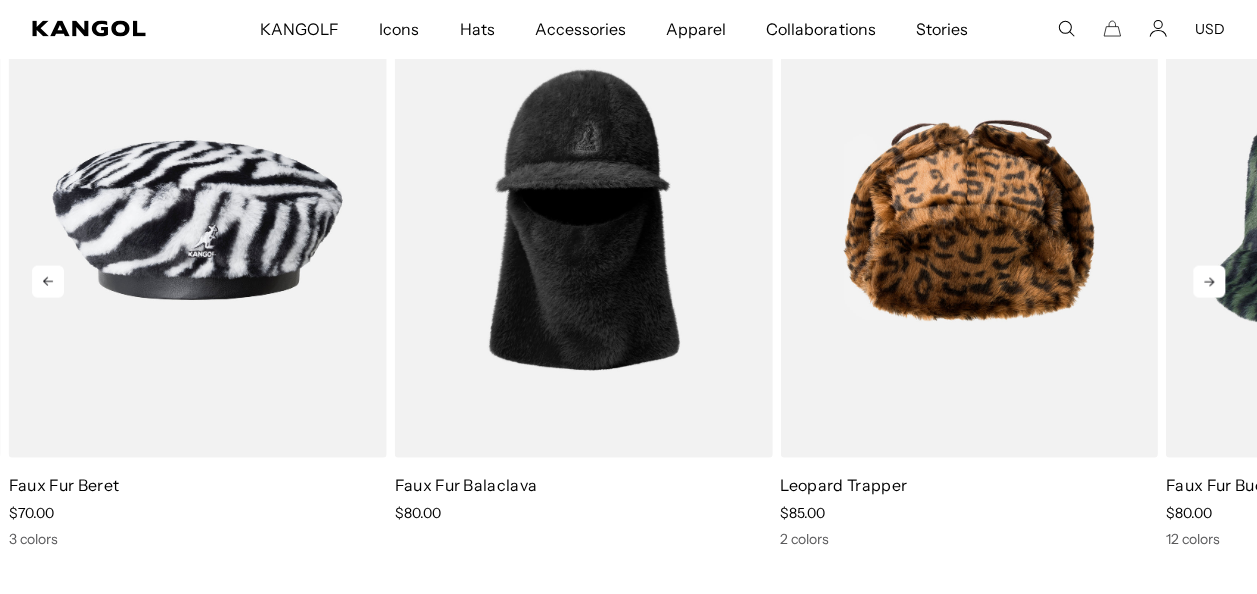 click 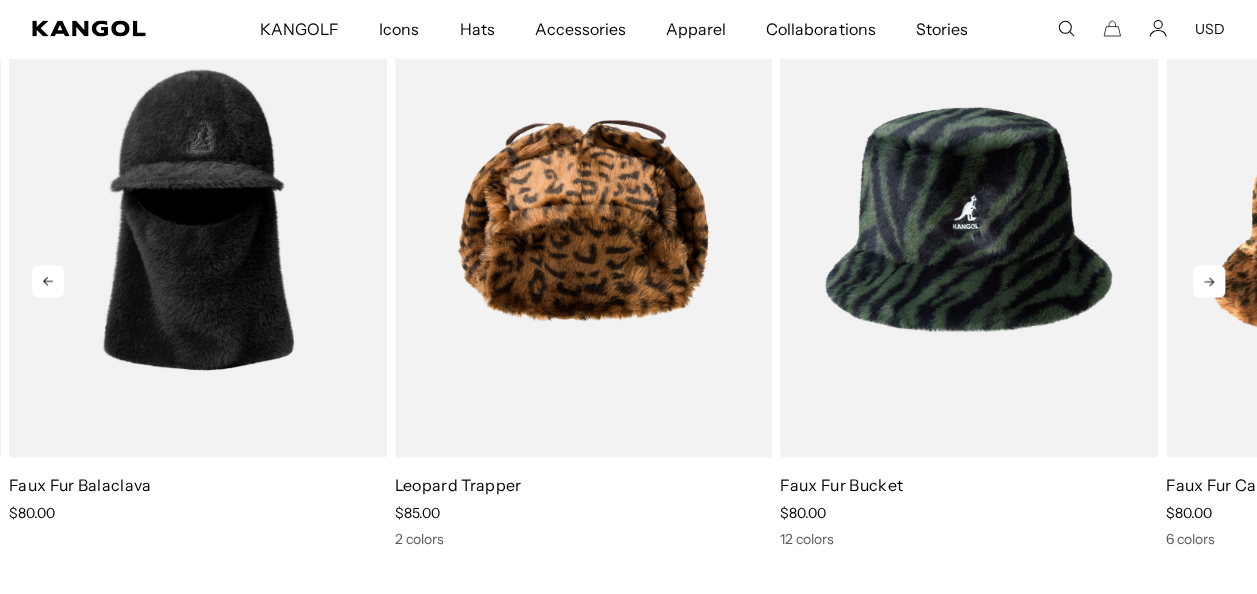 click 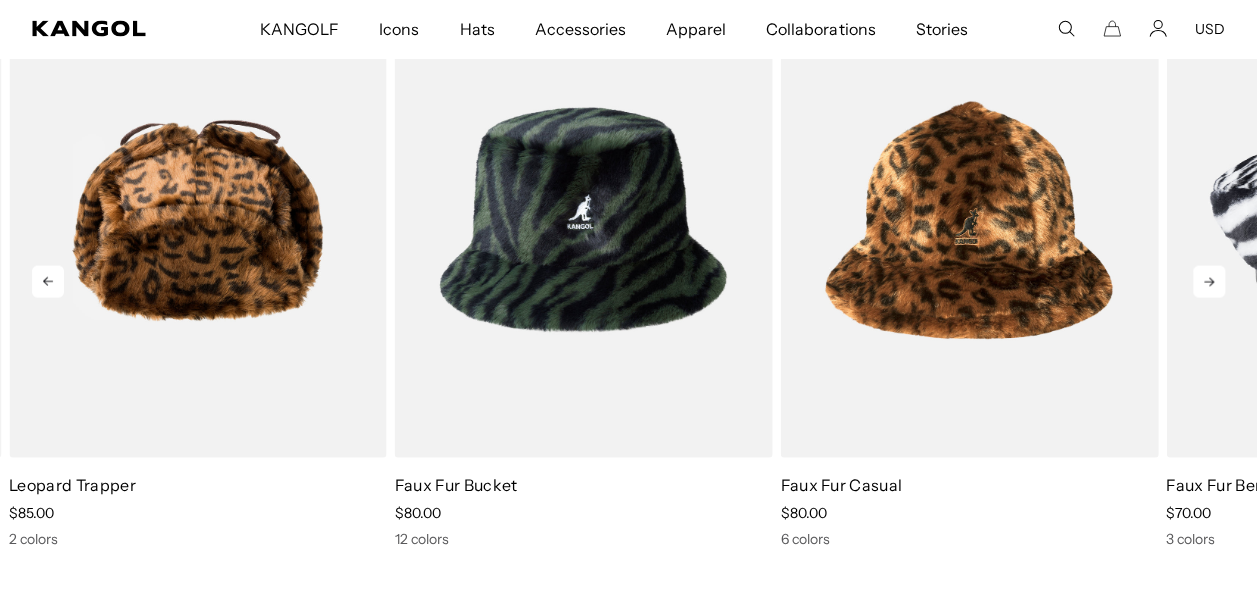 click 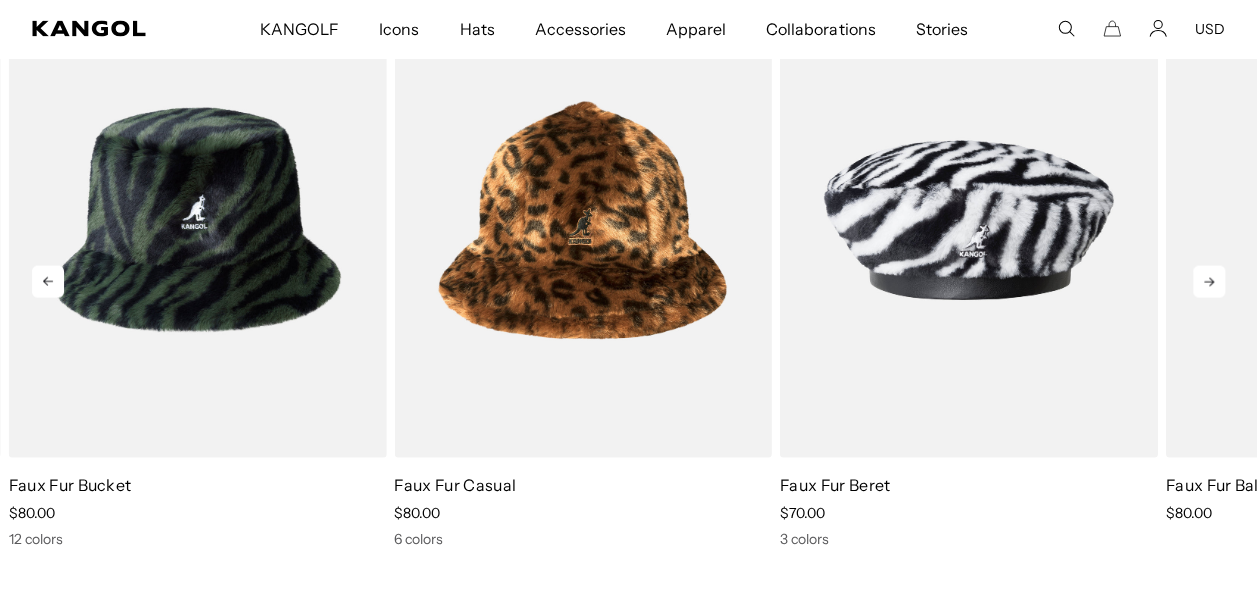 scroll, scrollTop: 0, scrollLeft: 412, axis: horizontal 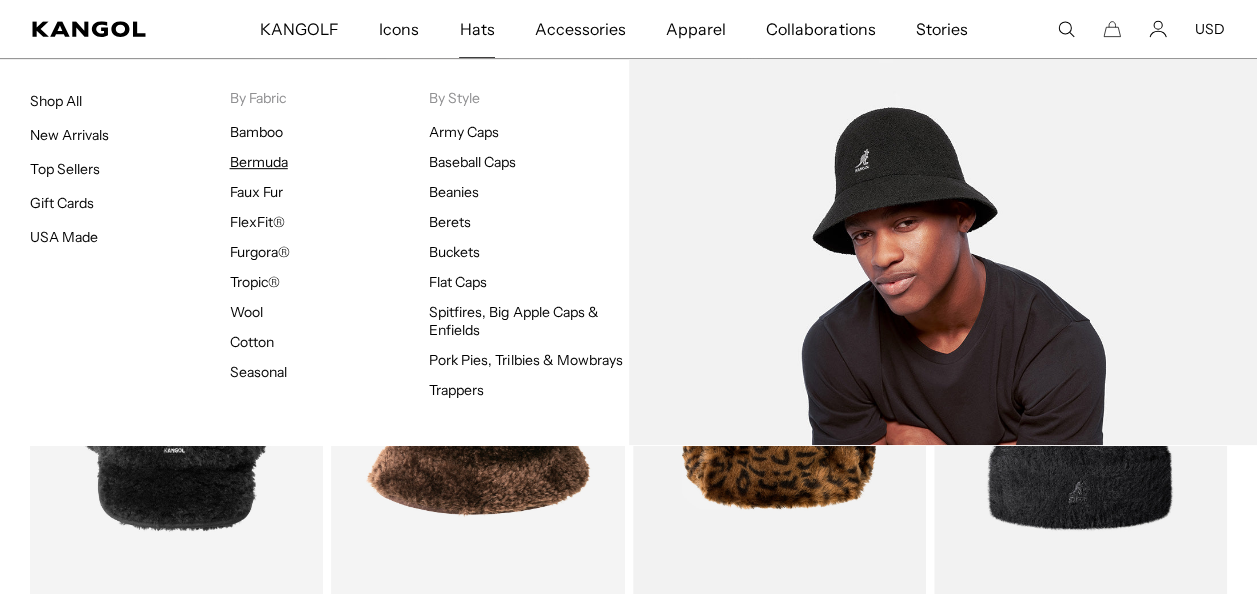 click on "Bermuda" at bounding box center (259, 162) 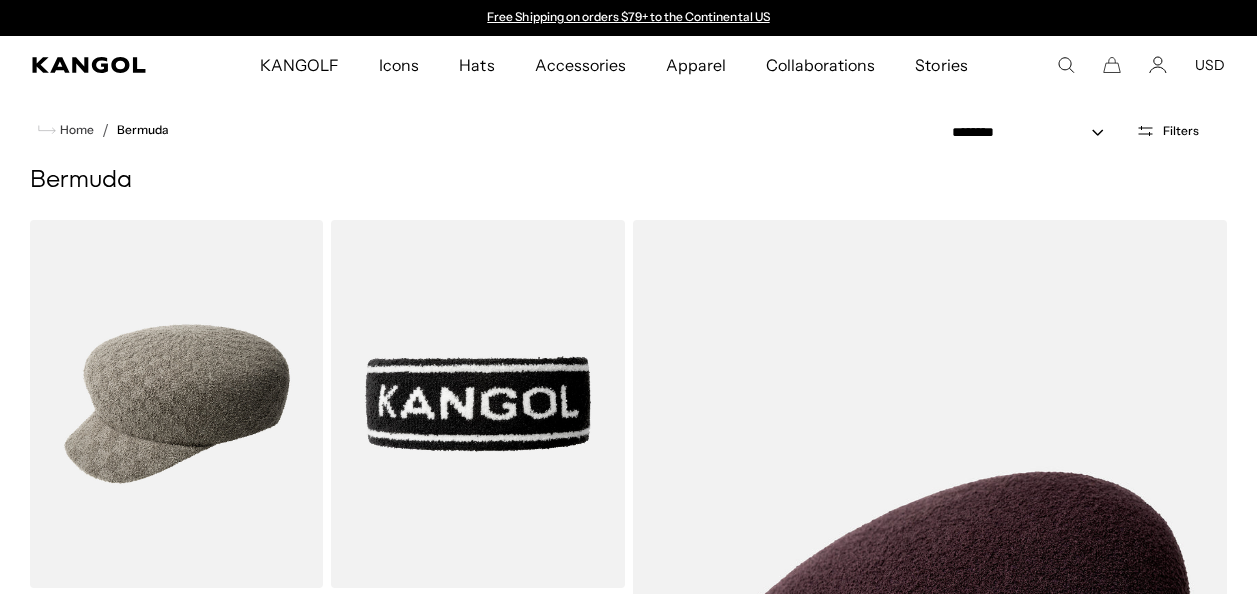 scroll, scrollTop: 0, scrollLeft: 0, axis: both 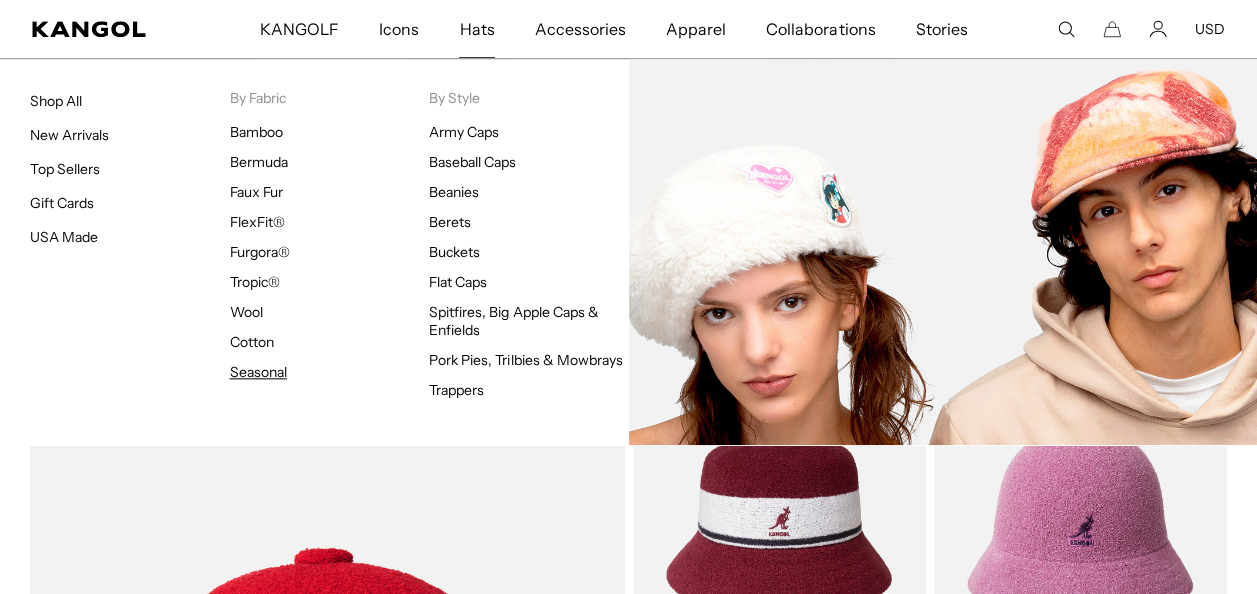 click on "Seasonal" at bounding box center [258, 372] 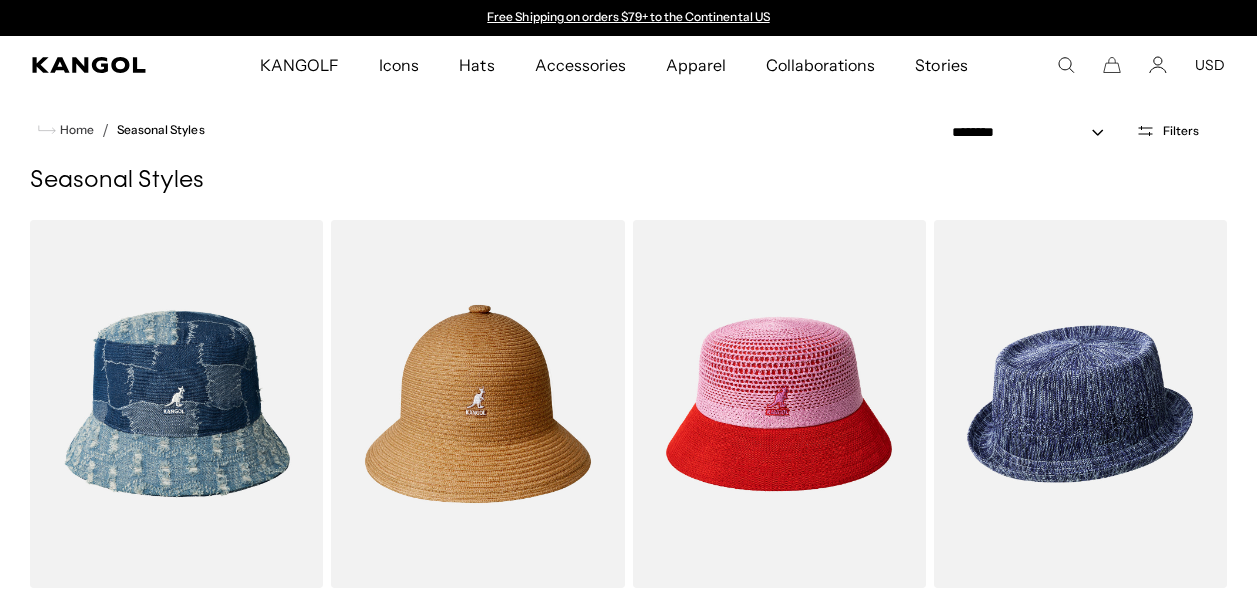 scroll, scrollTop: 679, scrollLeft: 0, axis: vertical 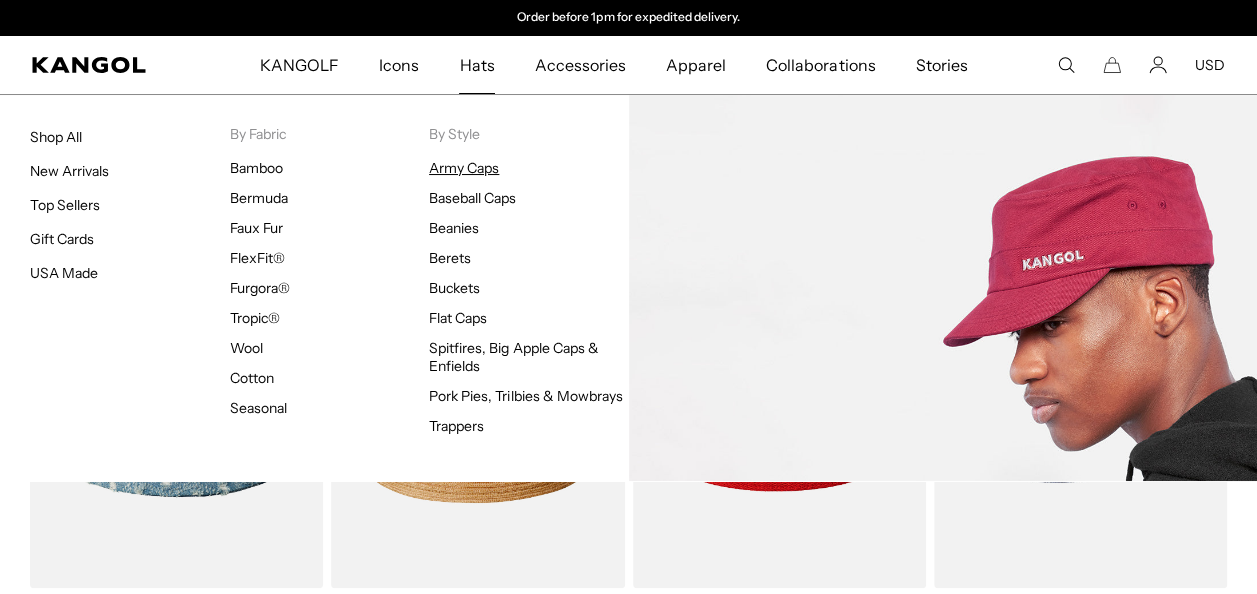 click on "Army Caps" at bounding box center (464, 168) 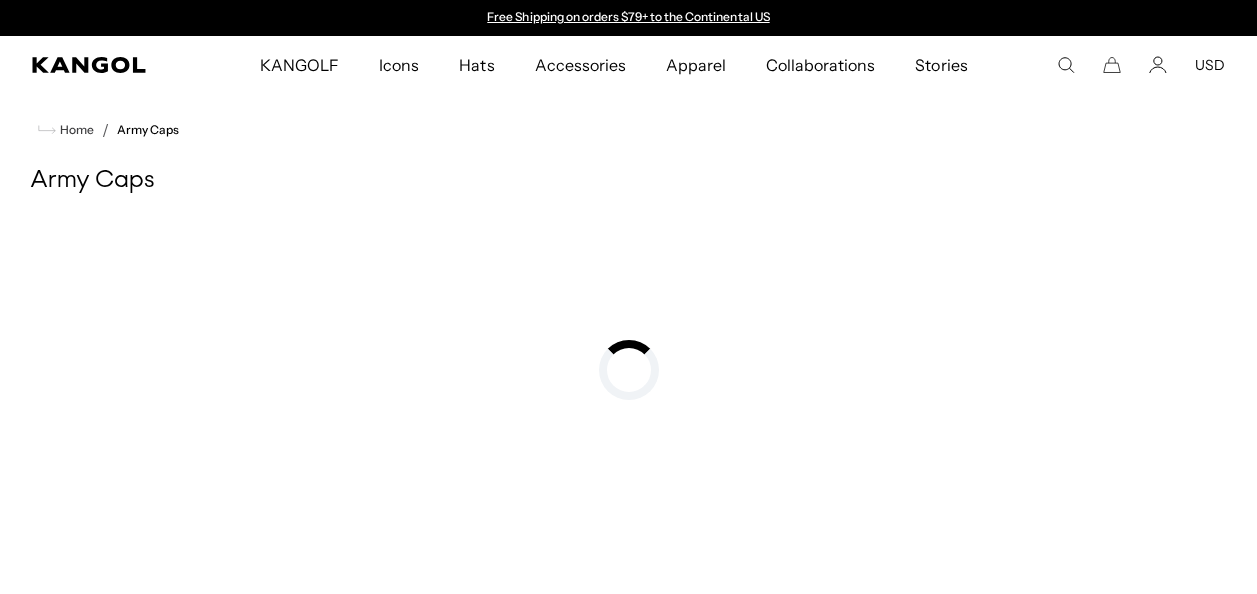 scroll, scrollTop: 0, scrollLeft: 0, axis: both 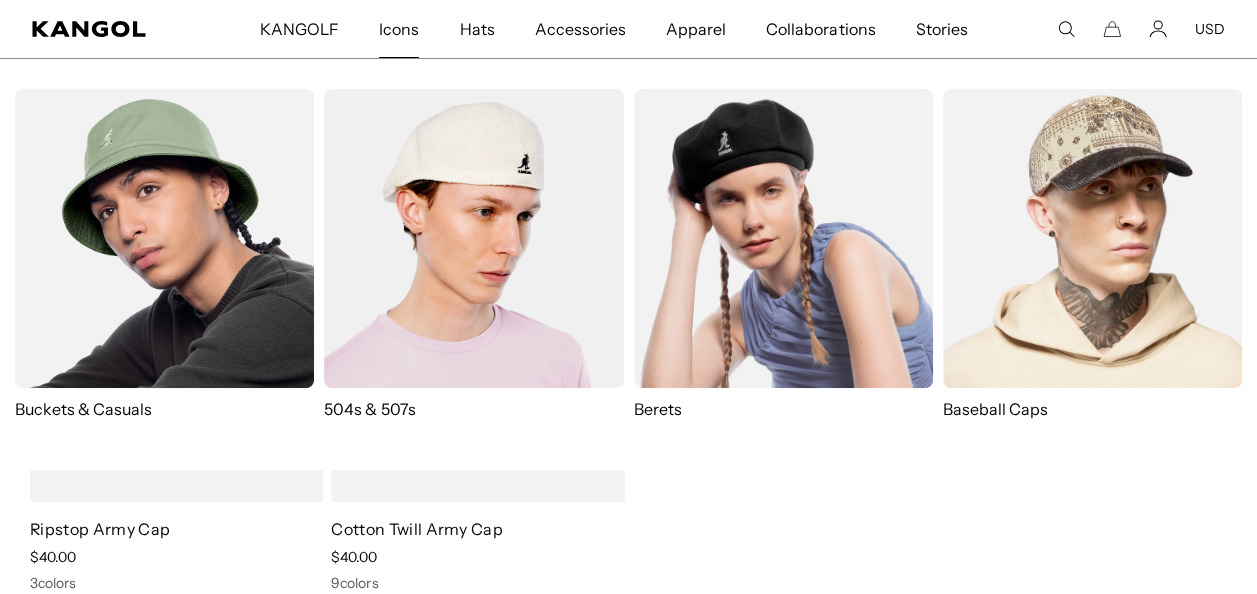 click at bounding box center [473, 238] 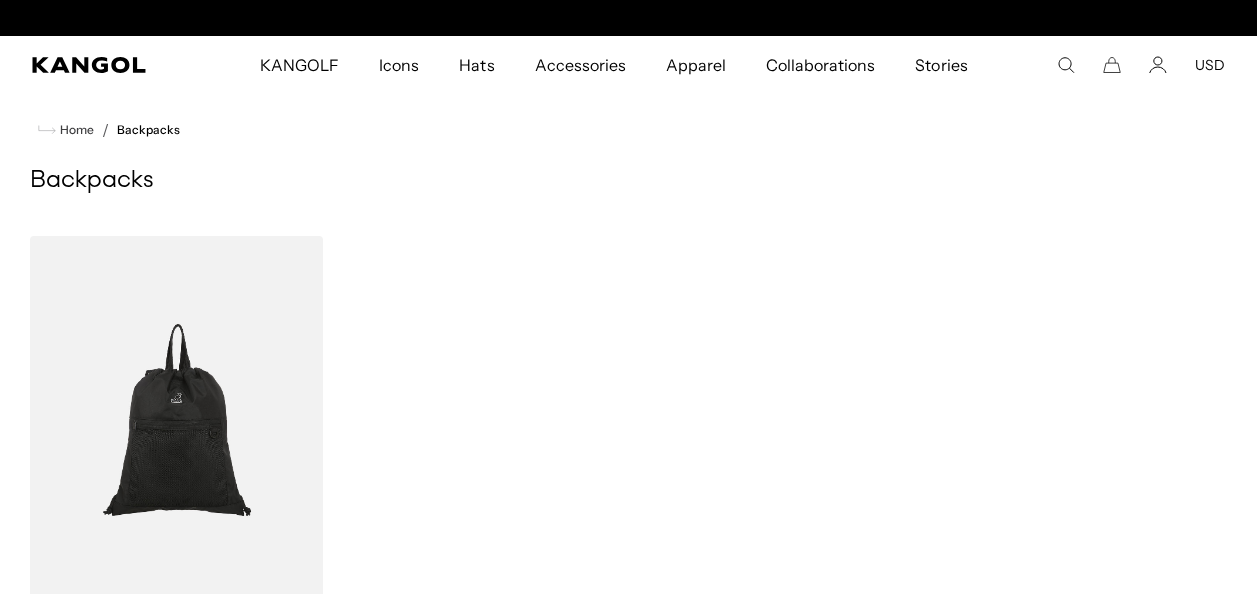 scroll, scrollTop: 0, scrollLeft: 0, axis: both 